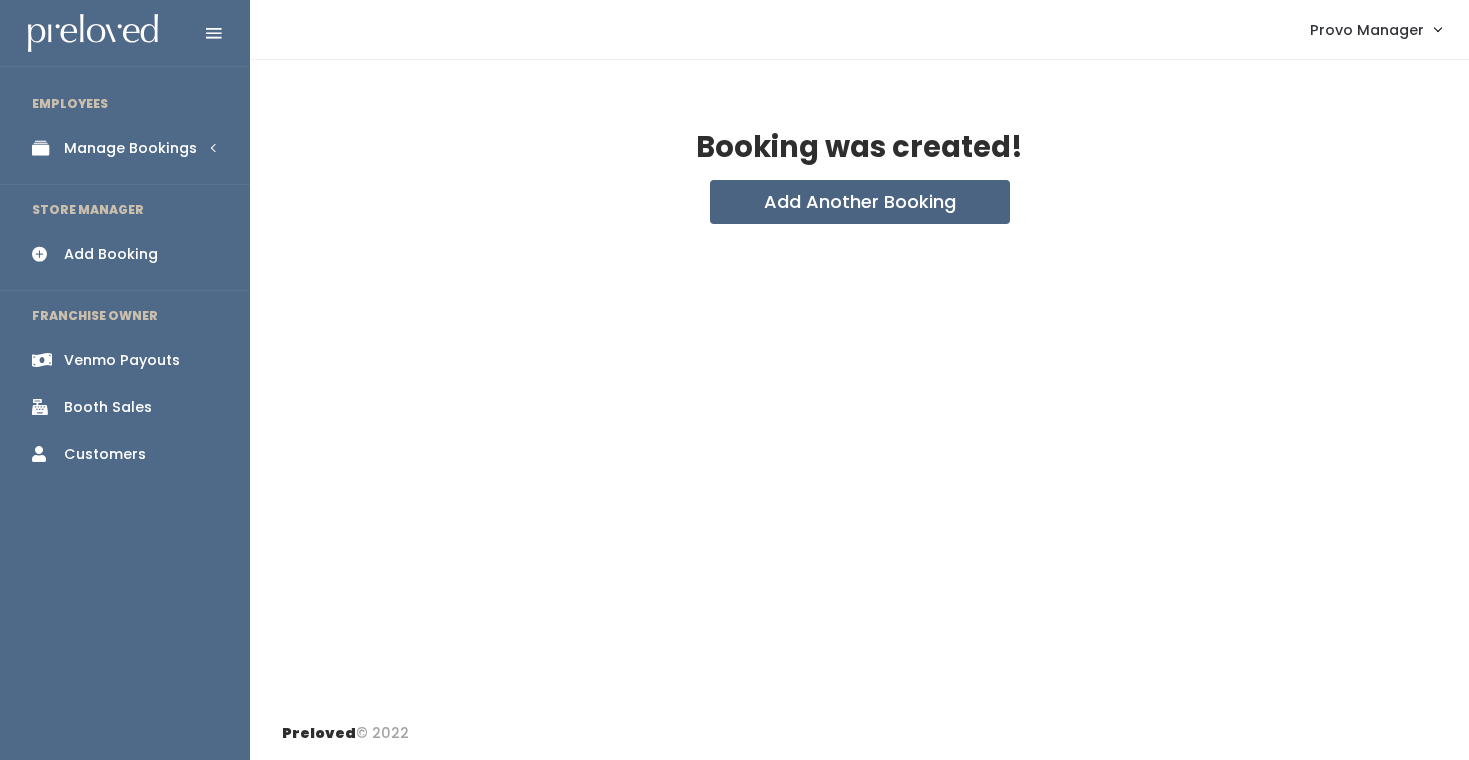 scroll, scrollTop: 0, scrollLeft: 0, axis: both 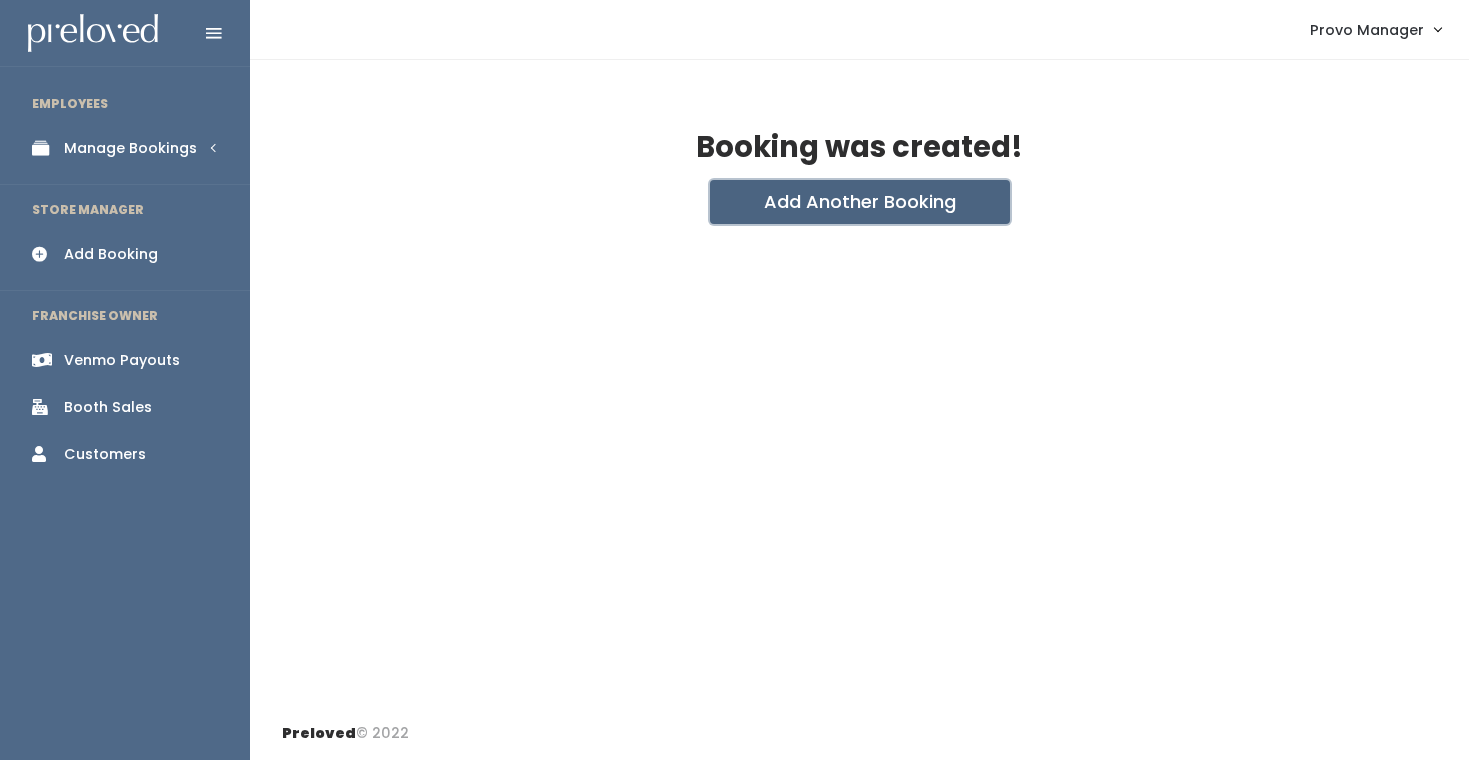 click on "Add Another Booking" at bounding box center [860, 202] 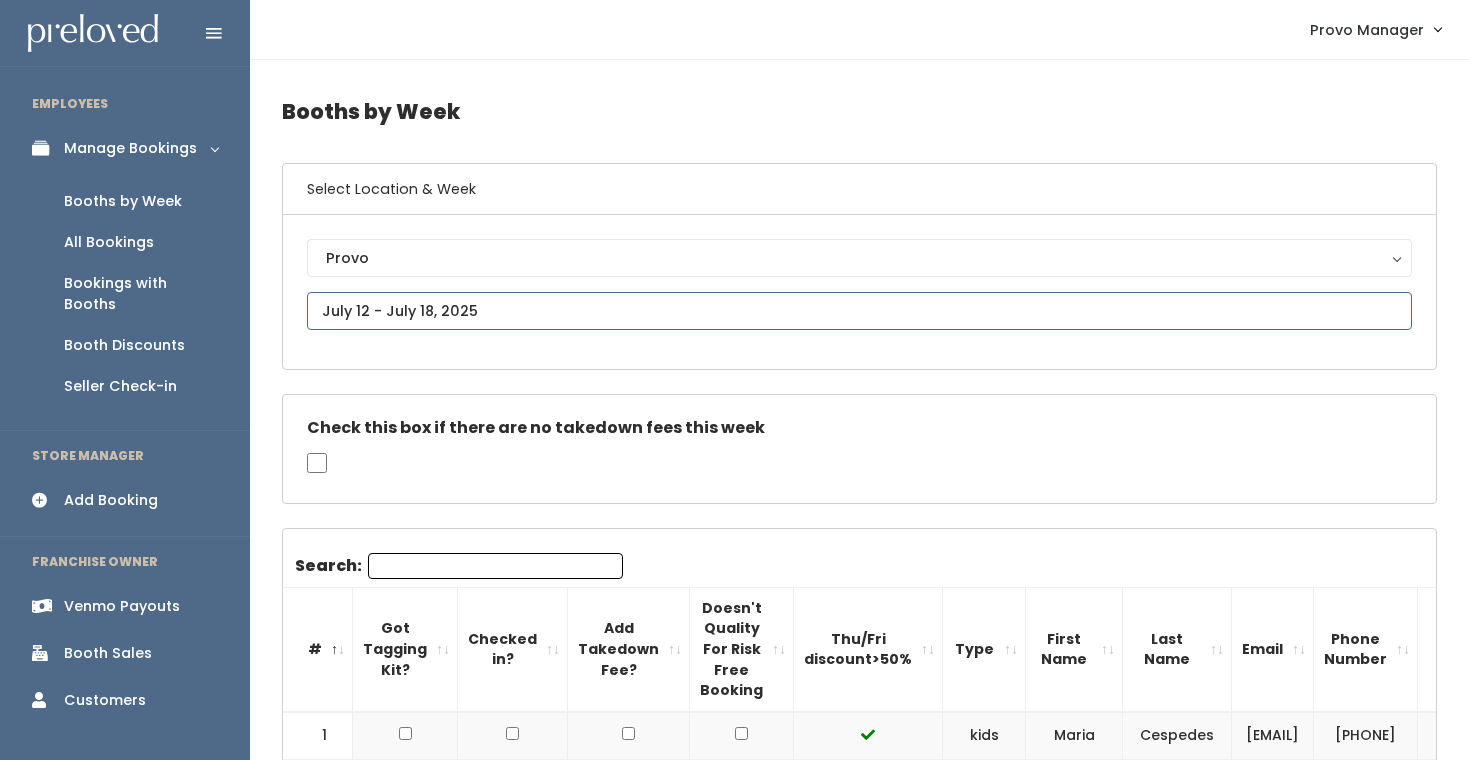 scroll, scrollTop: 0, scrollLeft: 0, axis: both 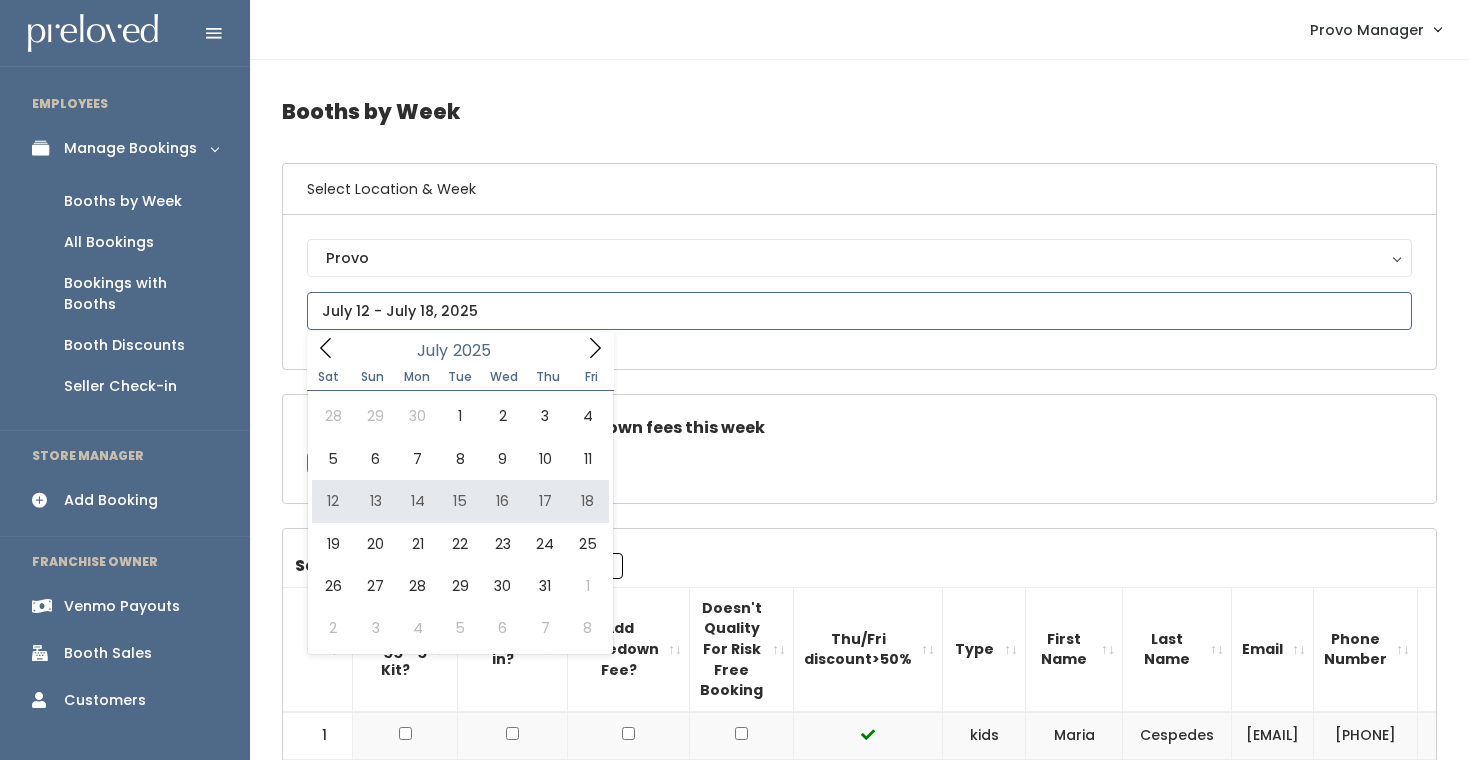 type on "July 12 to July 18" 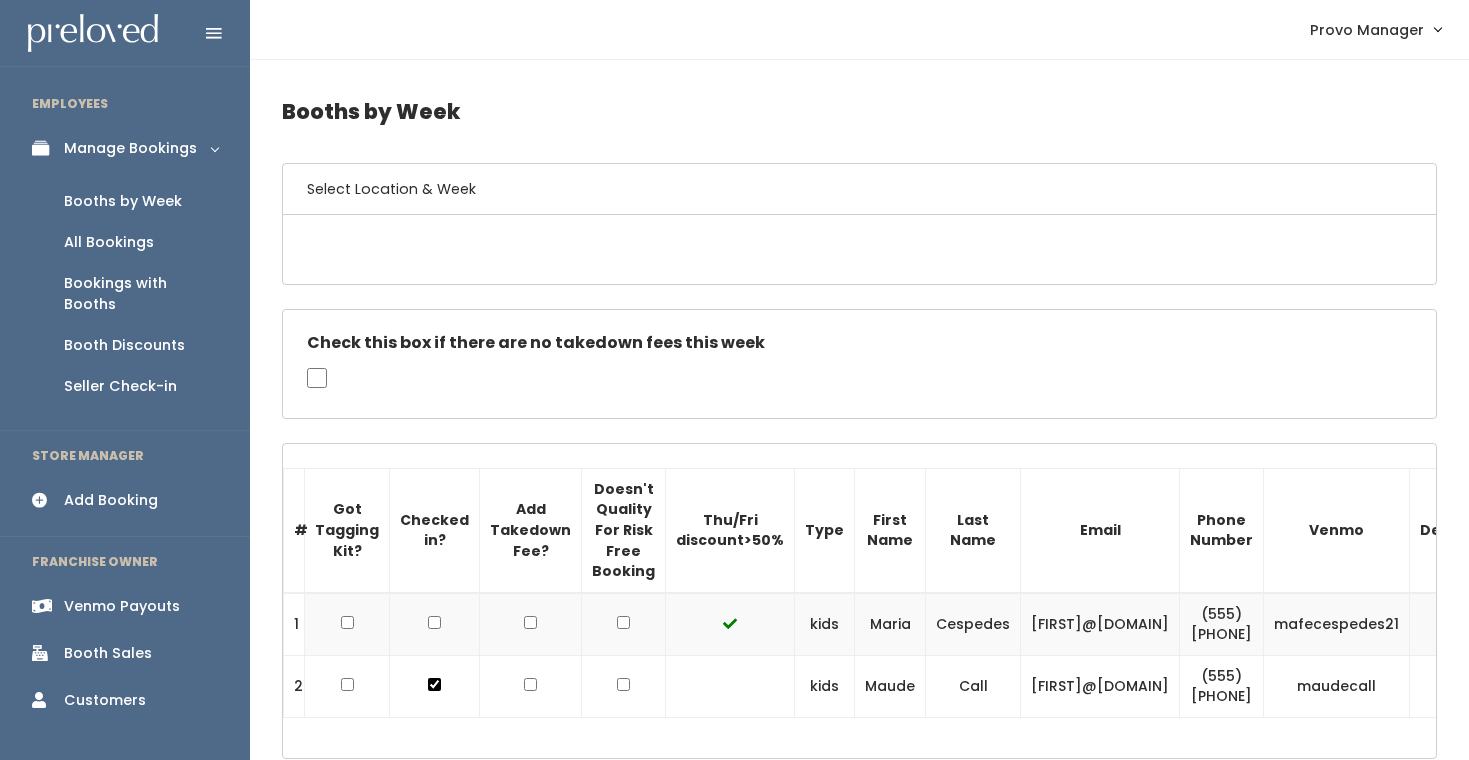 scroll, scrollTop: 0, scrollLeft: 0, axis: both 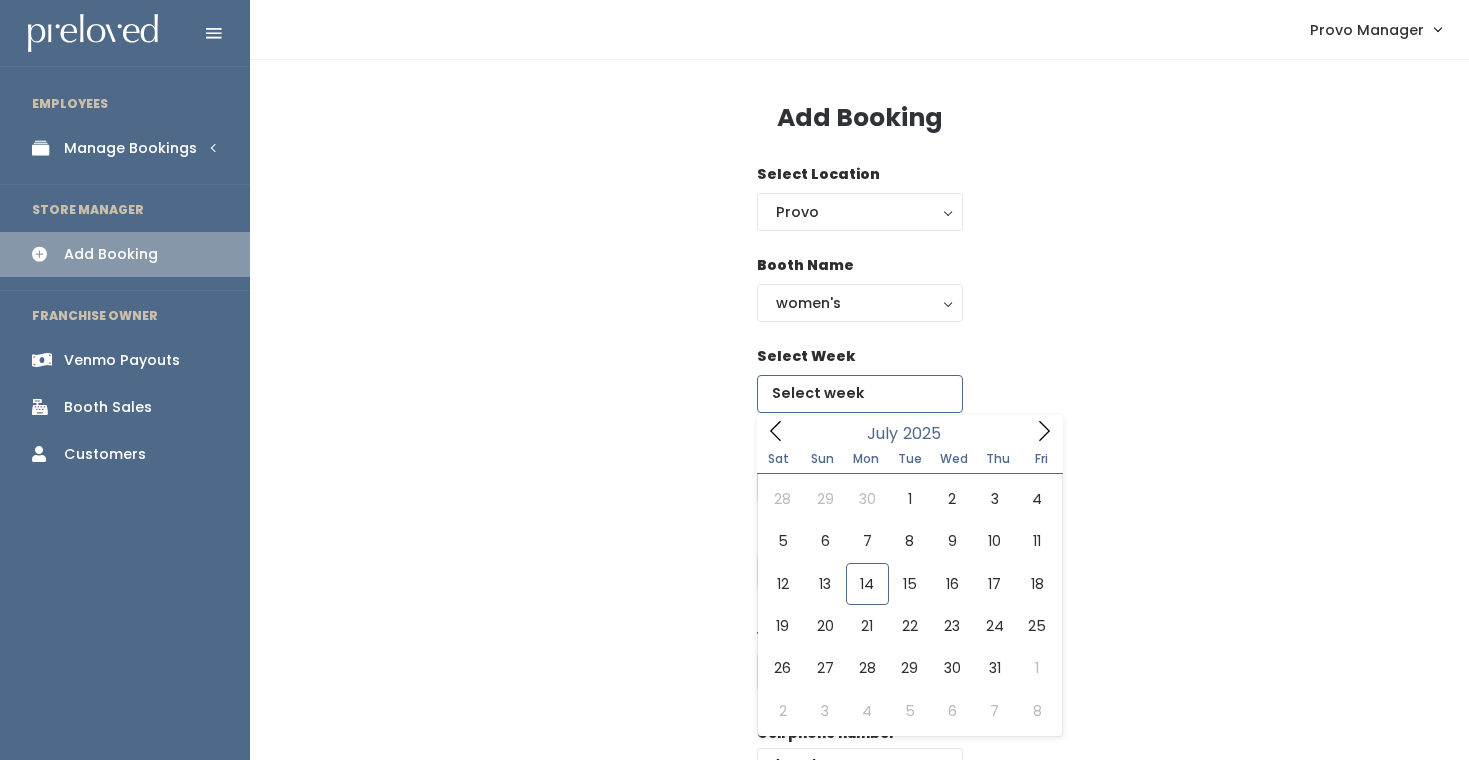 click at bounding box center (860, 394) 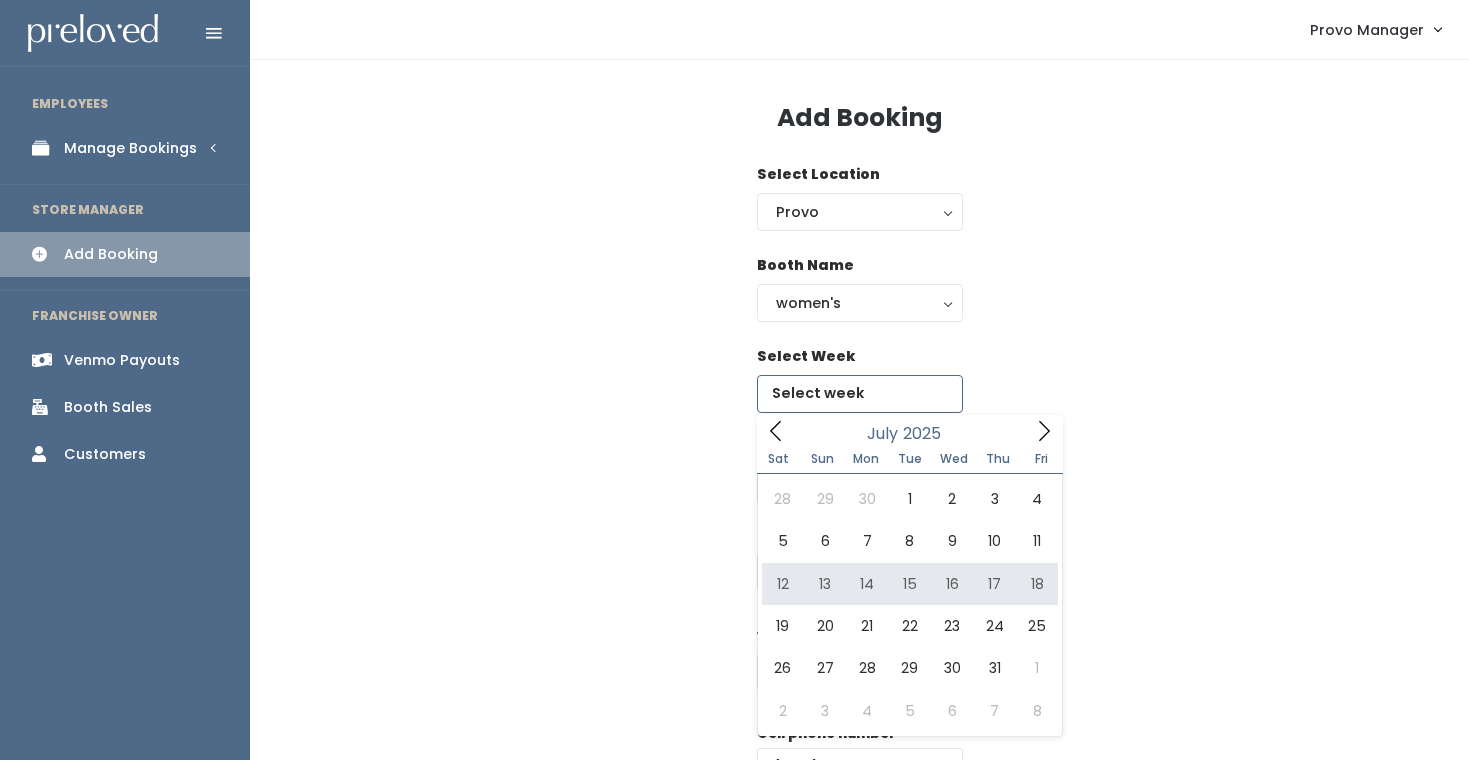 type on "[MONTH] [NUMBER] to [MONTH] [NUMBER]" 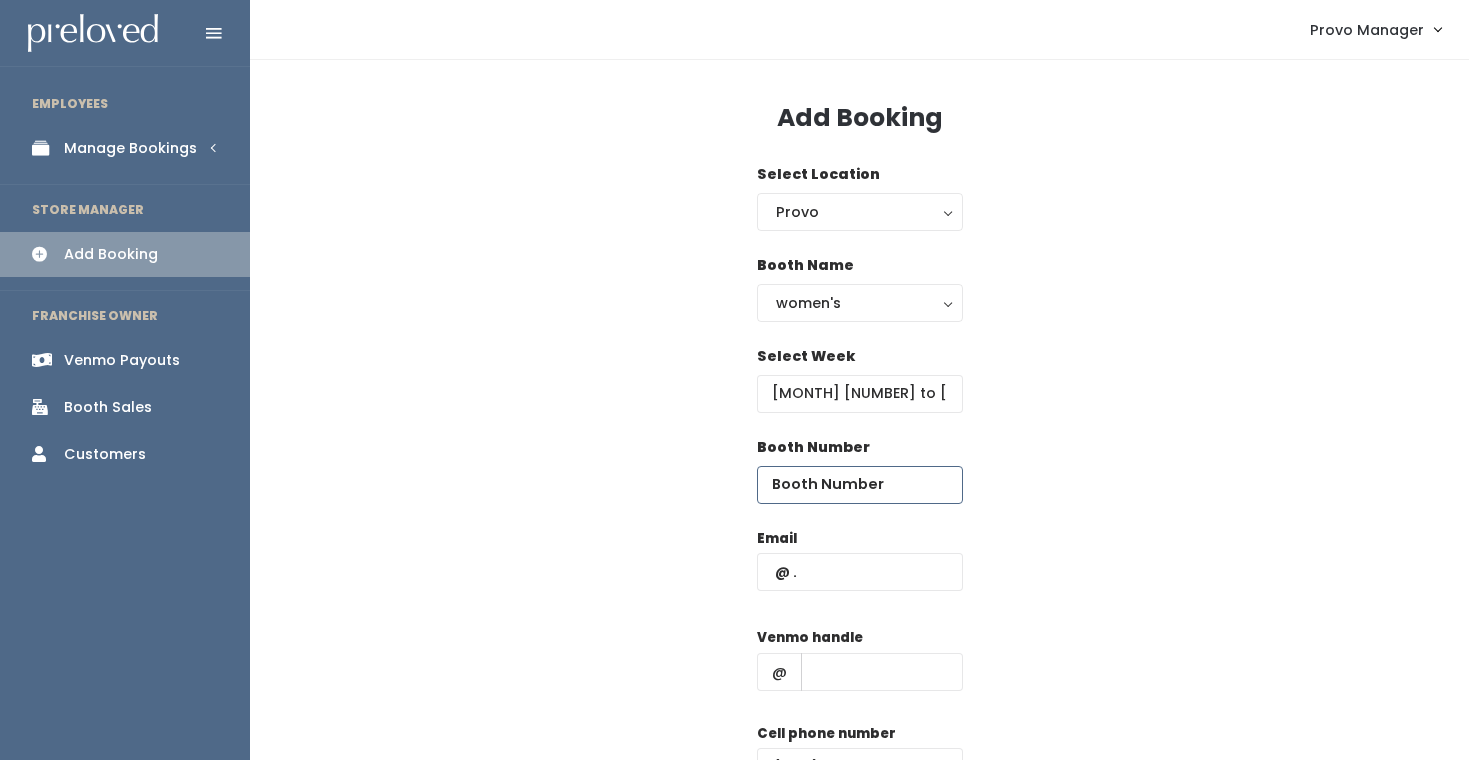 click at bounding box center [860, 485] 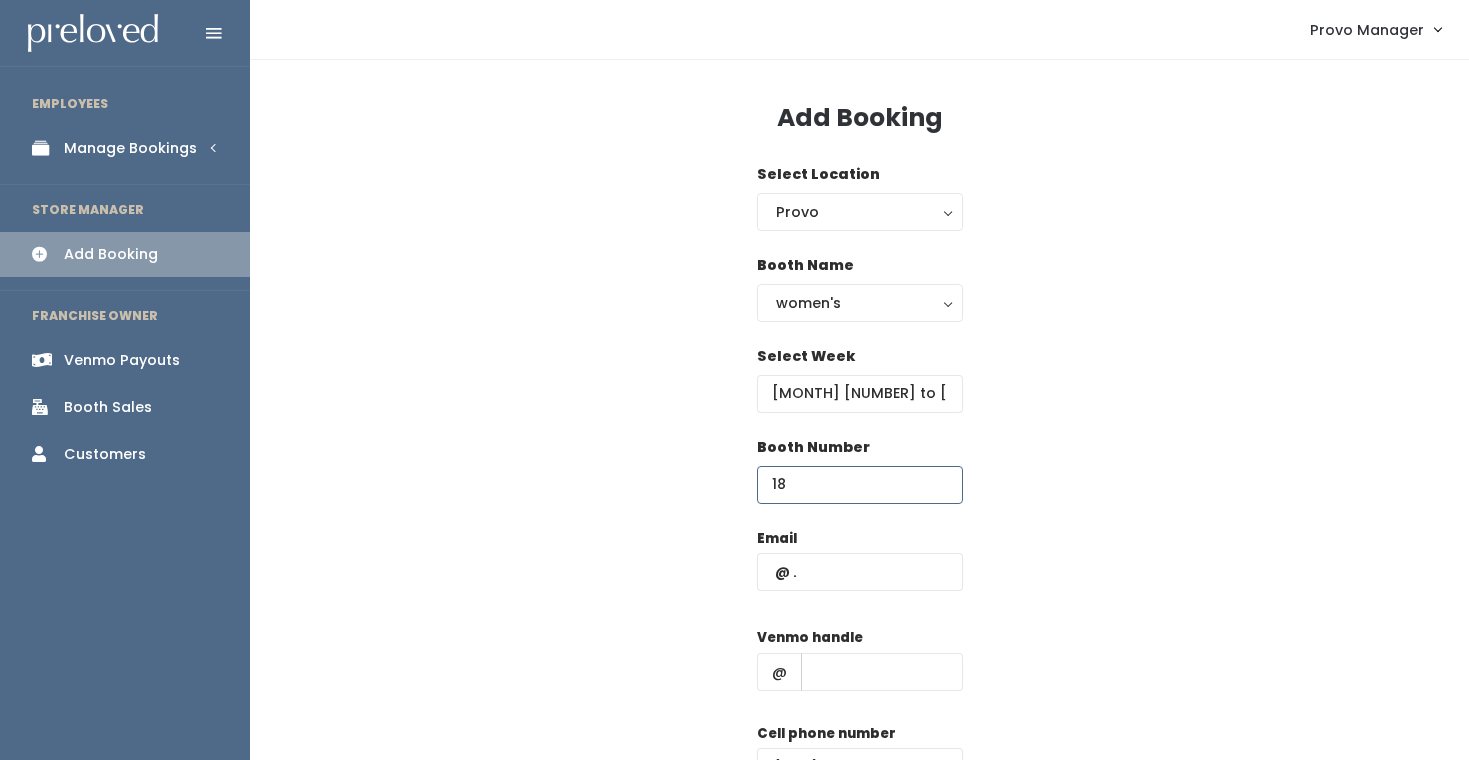 type on "18" 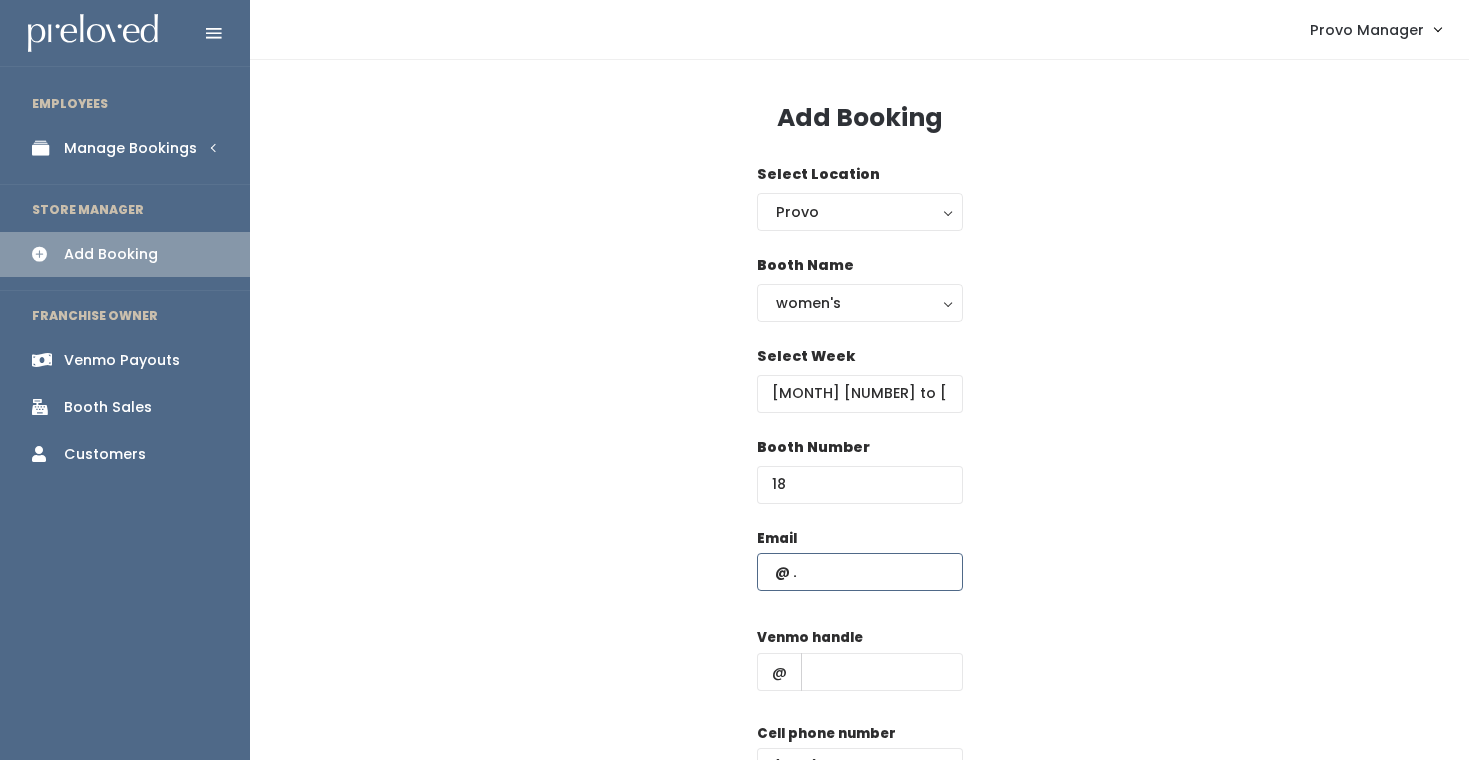 click at bounding box center (860, 572) 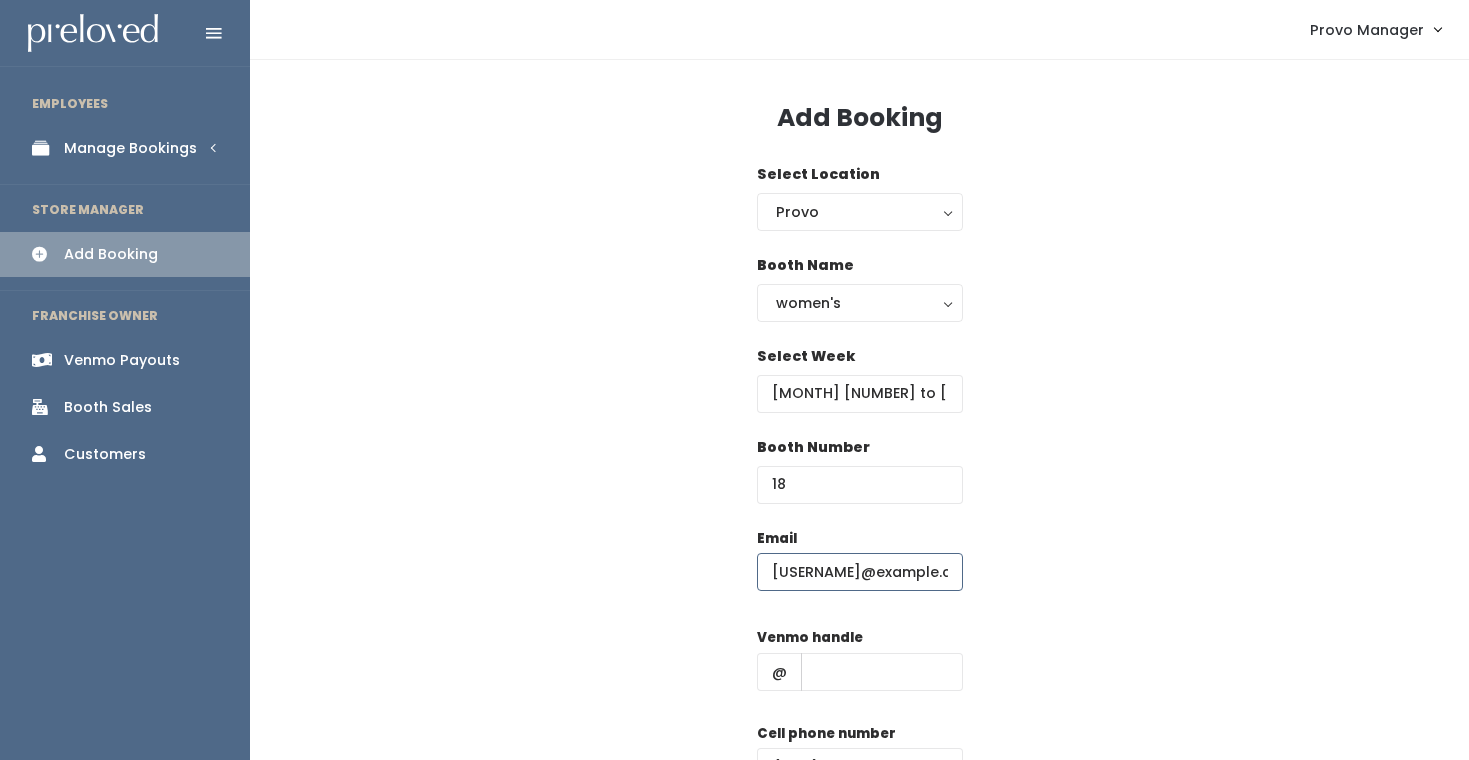 scroll, scrollTop: 0, scrollLeft: 24, axis: horizontal 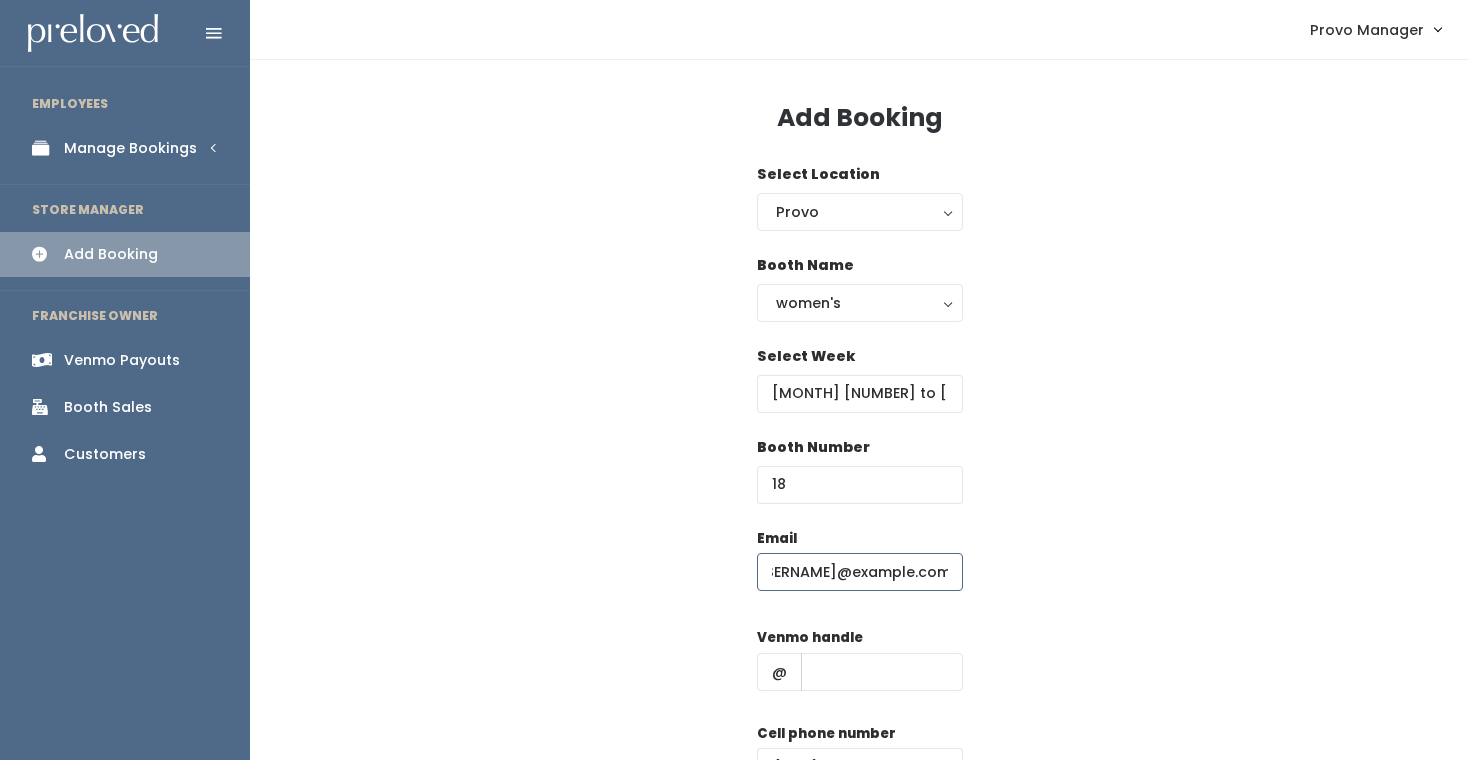 type on "paligodeborah@gmail.com" 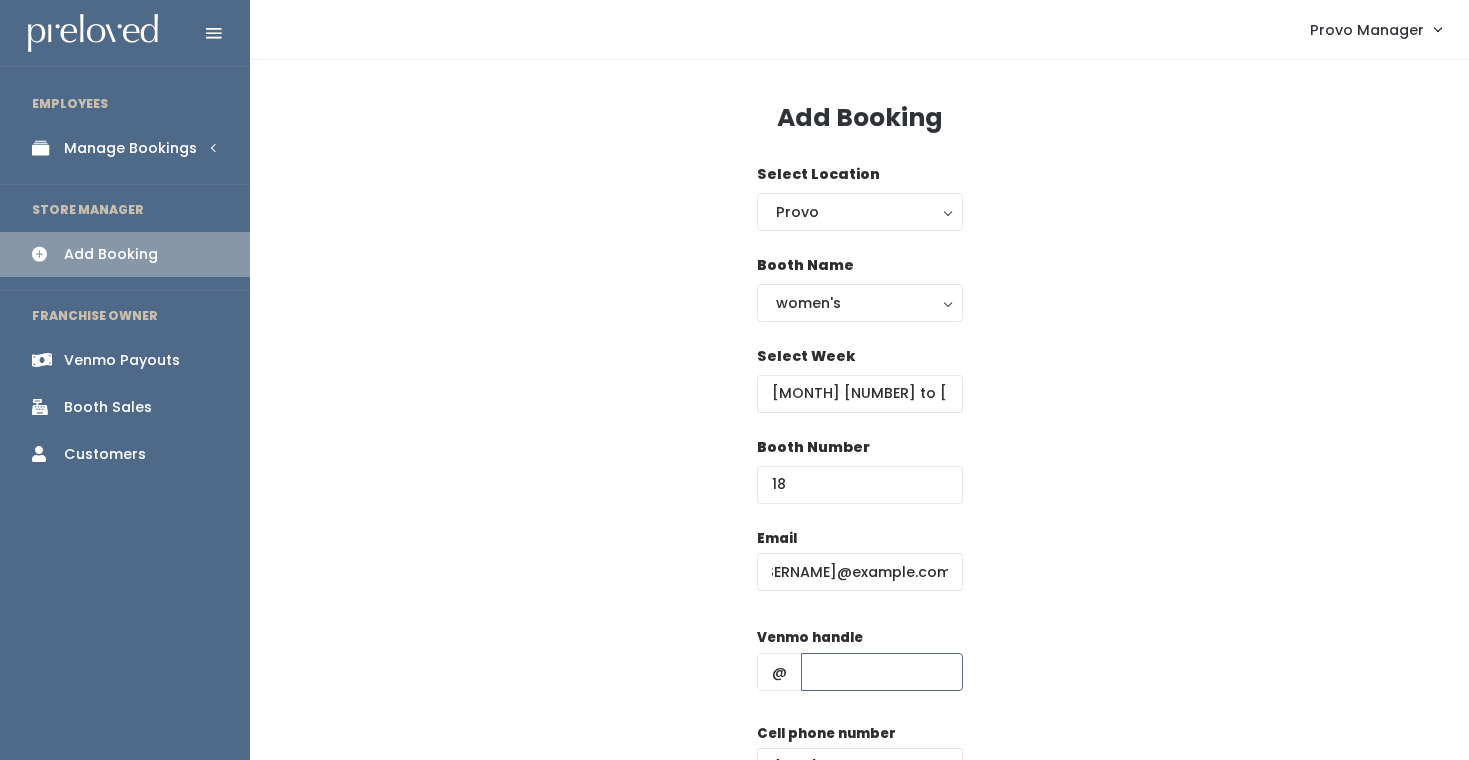 click at bounding box center (882, 672) 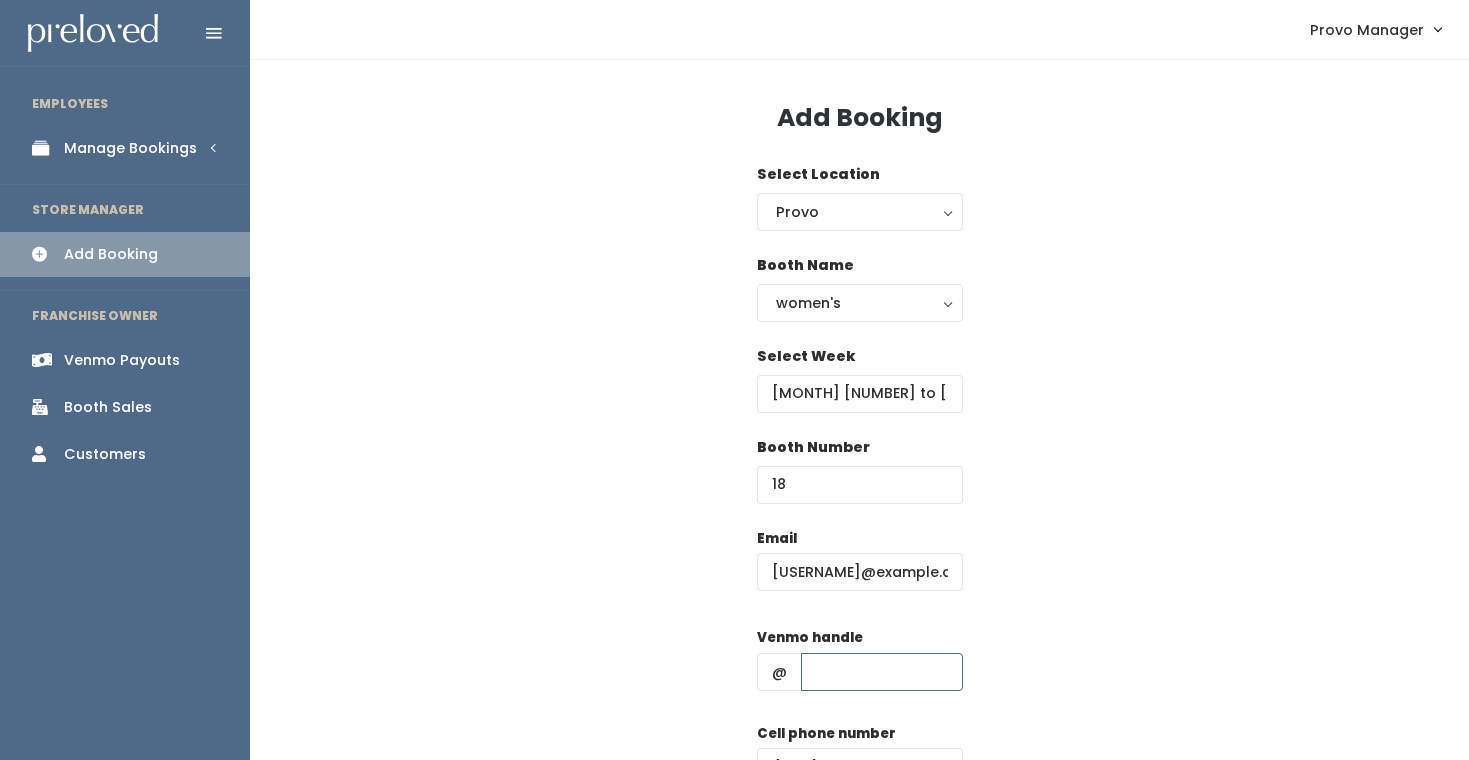 type on "d" 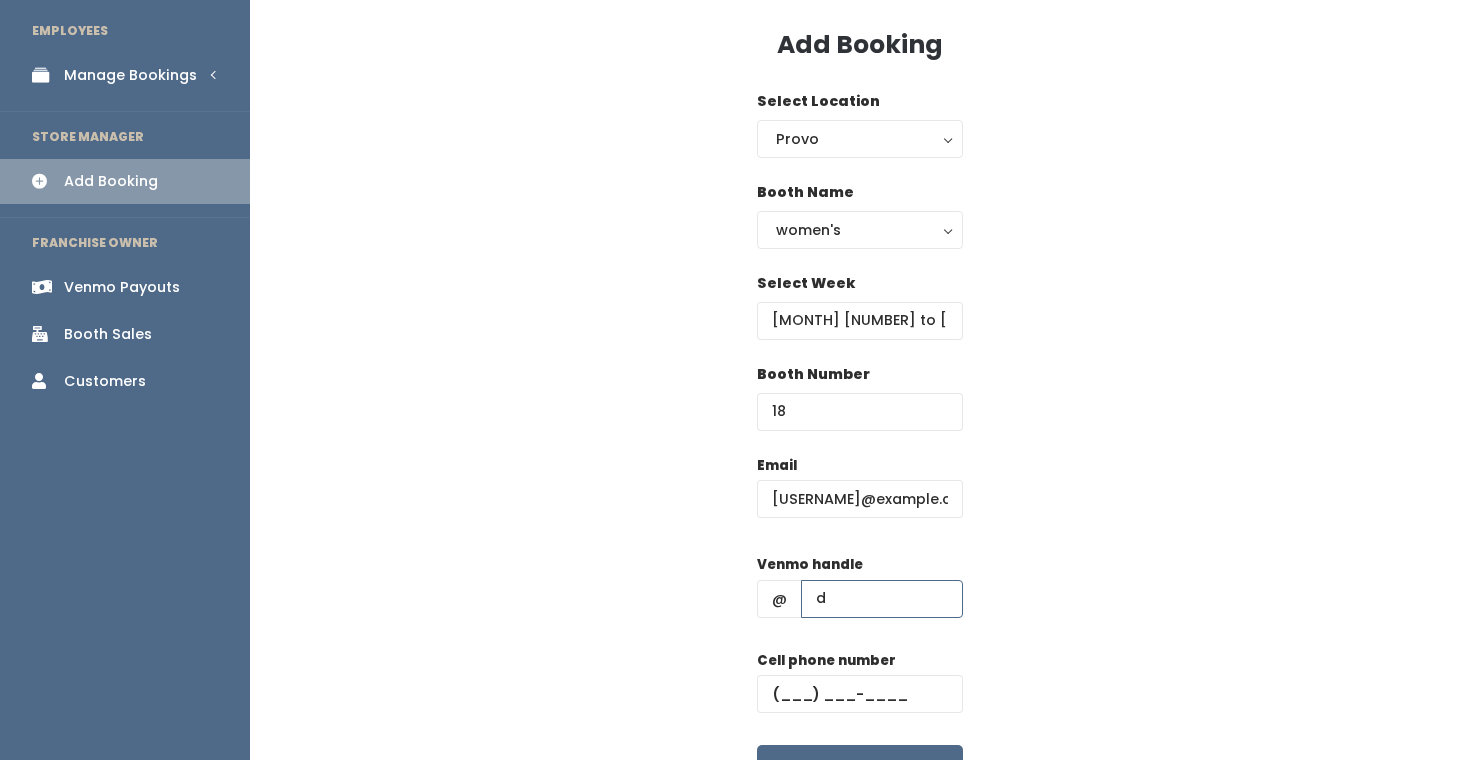 scroll, scrollTop: 75, scrollLeft: 0, axis: vertical 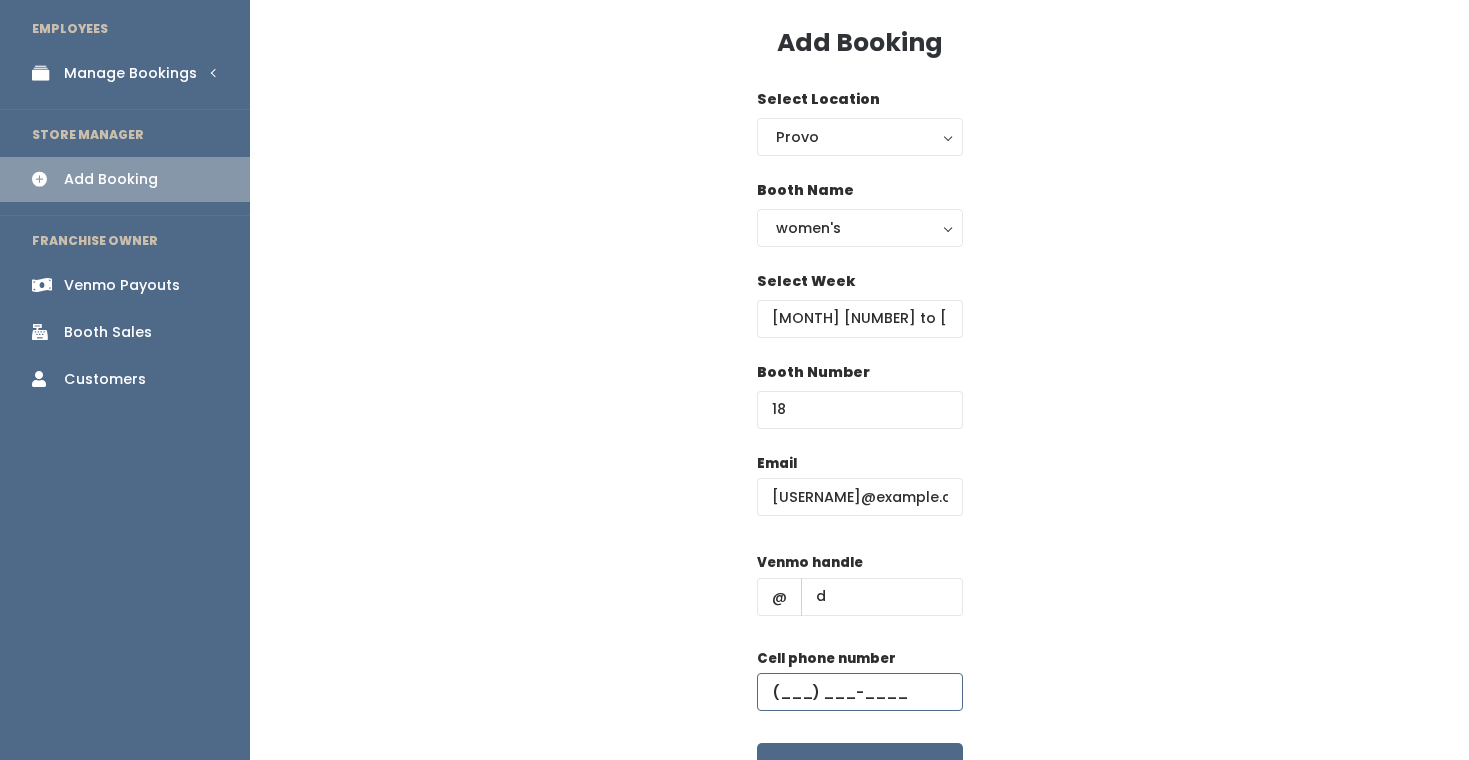 click at bounding box center [860, 692] 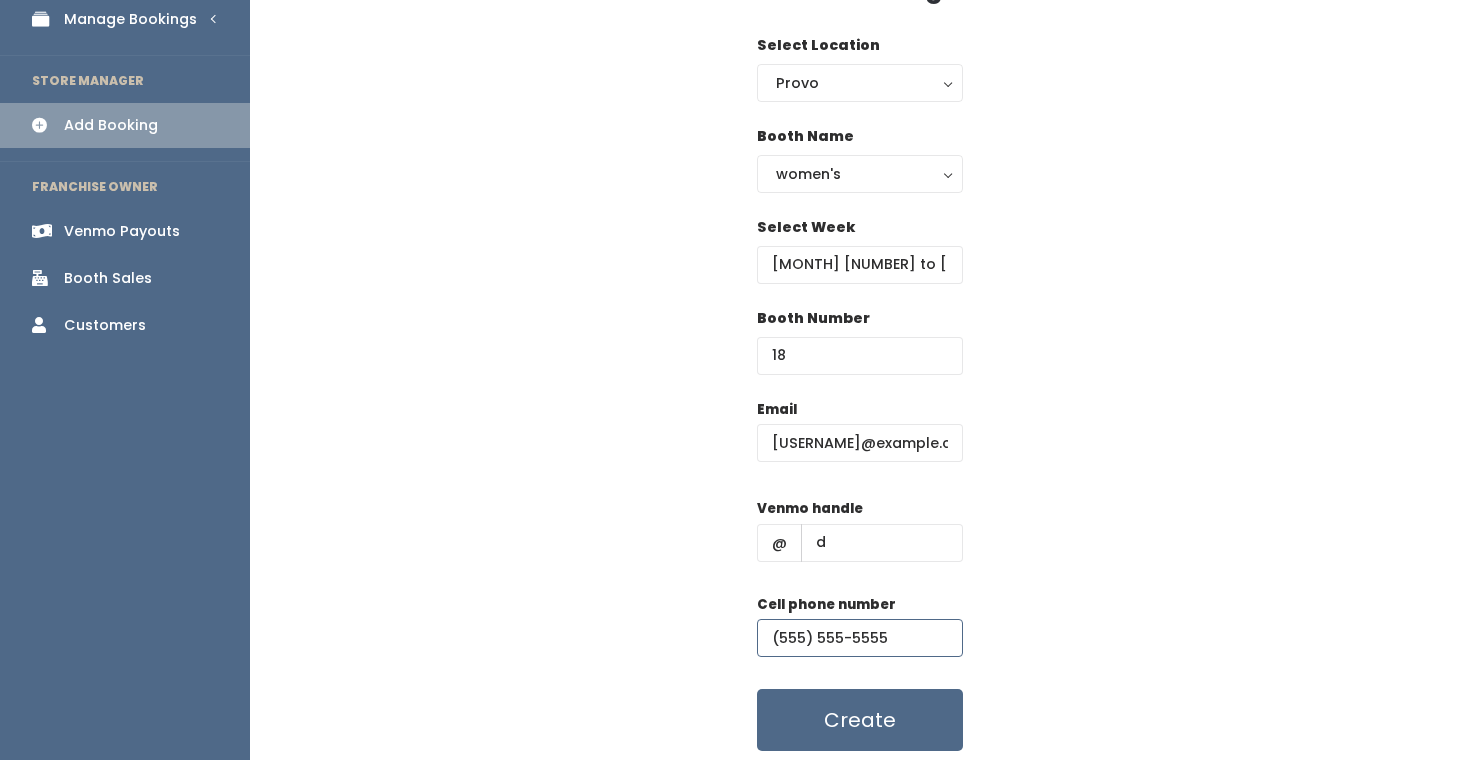 scroll, scrollTop: 131, scrollLeft: 0, axis: vertical 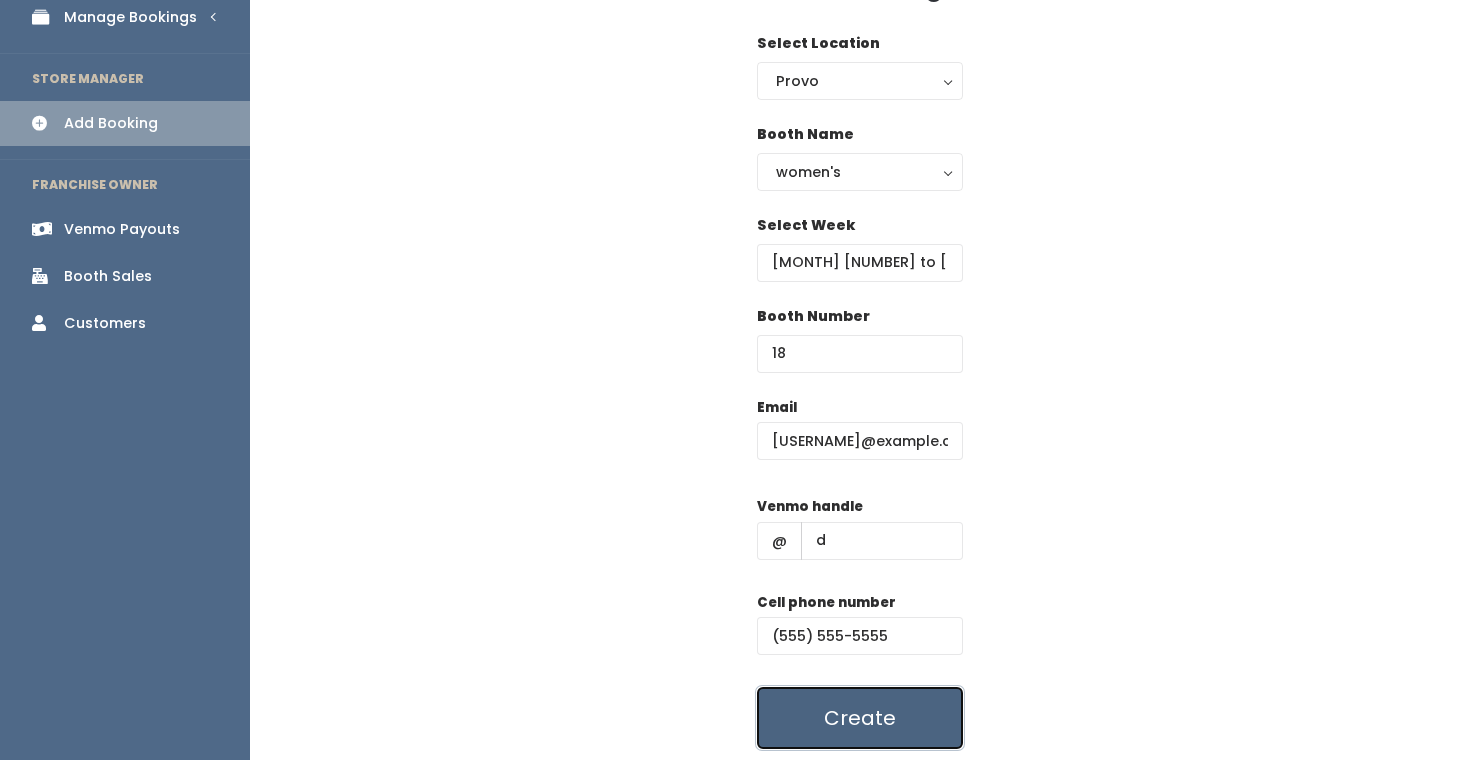 click on "Create" at bounding box center (860, 718) 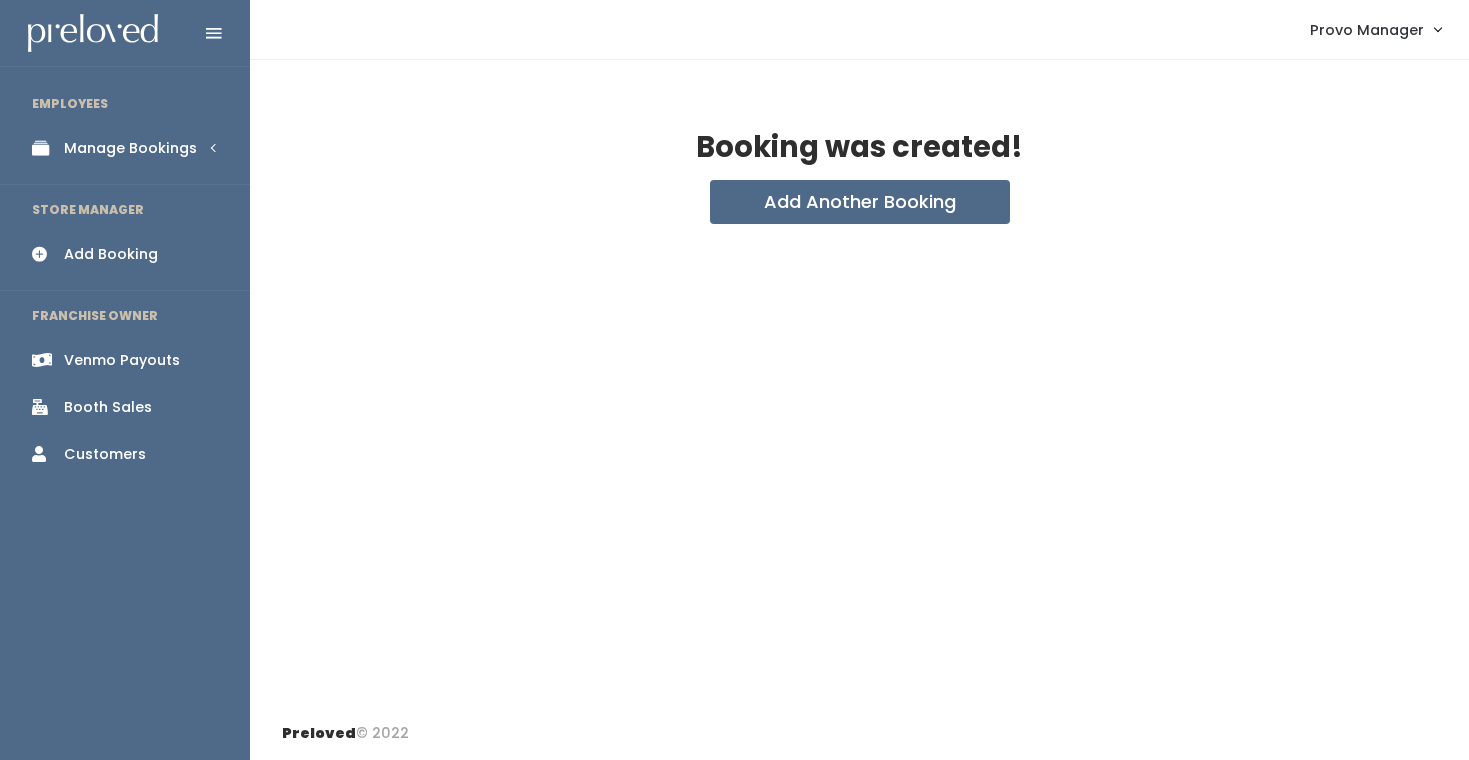 scroll, scrollTop: 0, scrollLeft: 0, axis: both 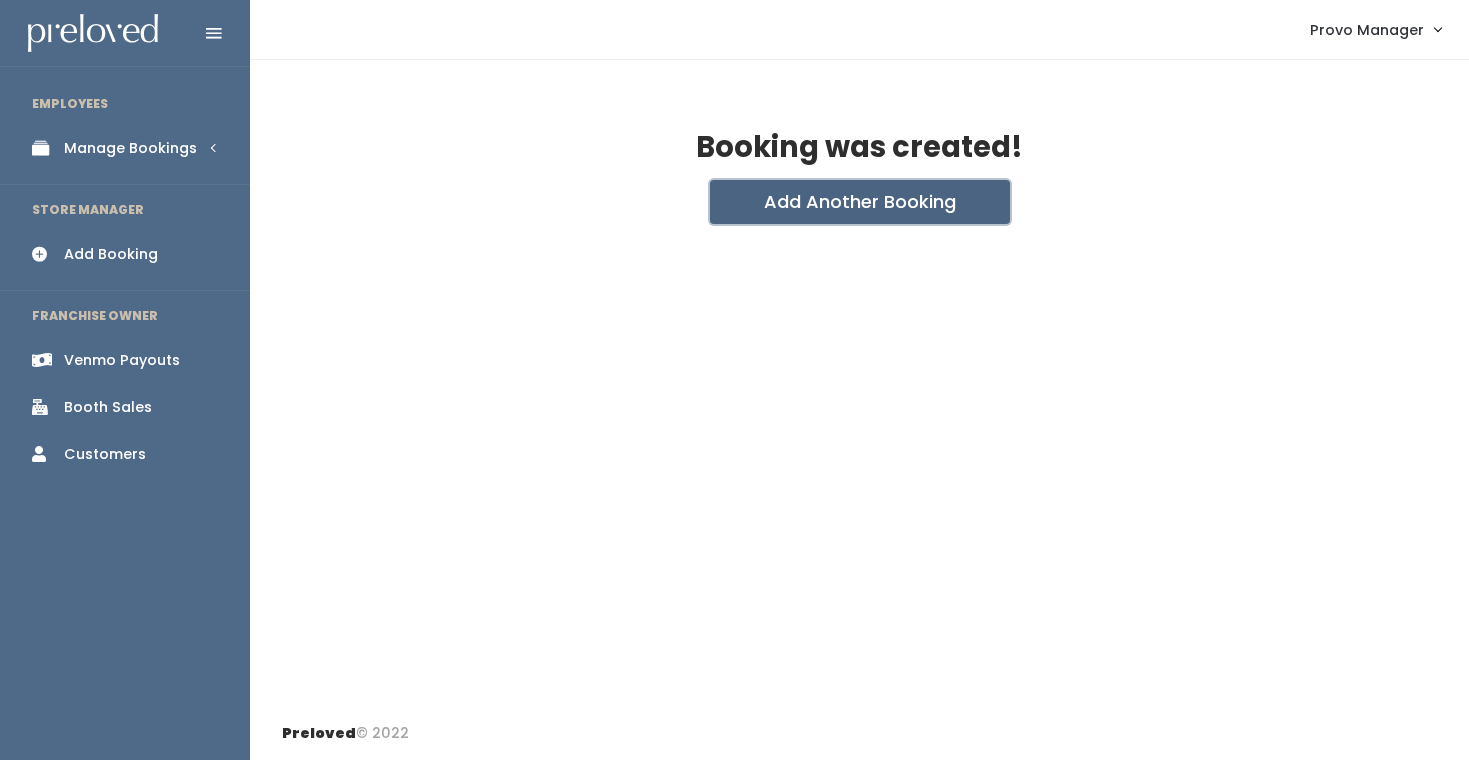 click on "Add Another Booking" at bounding box center [860, 202] 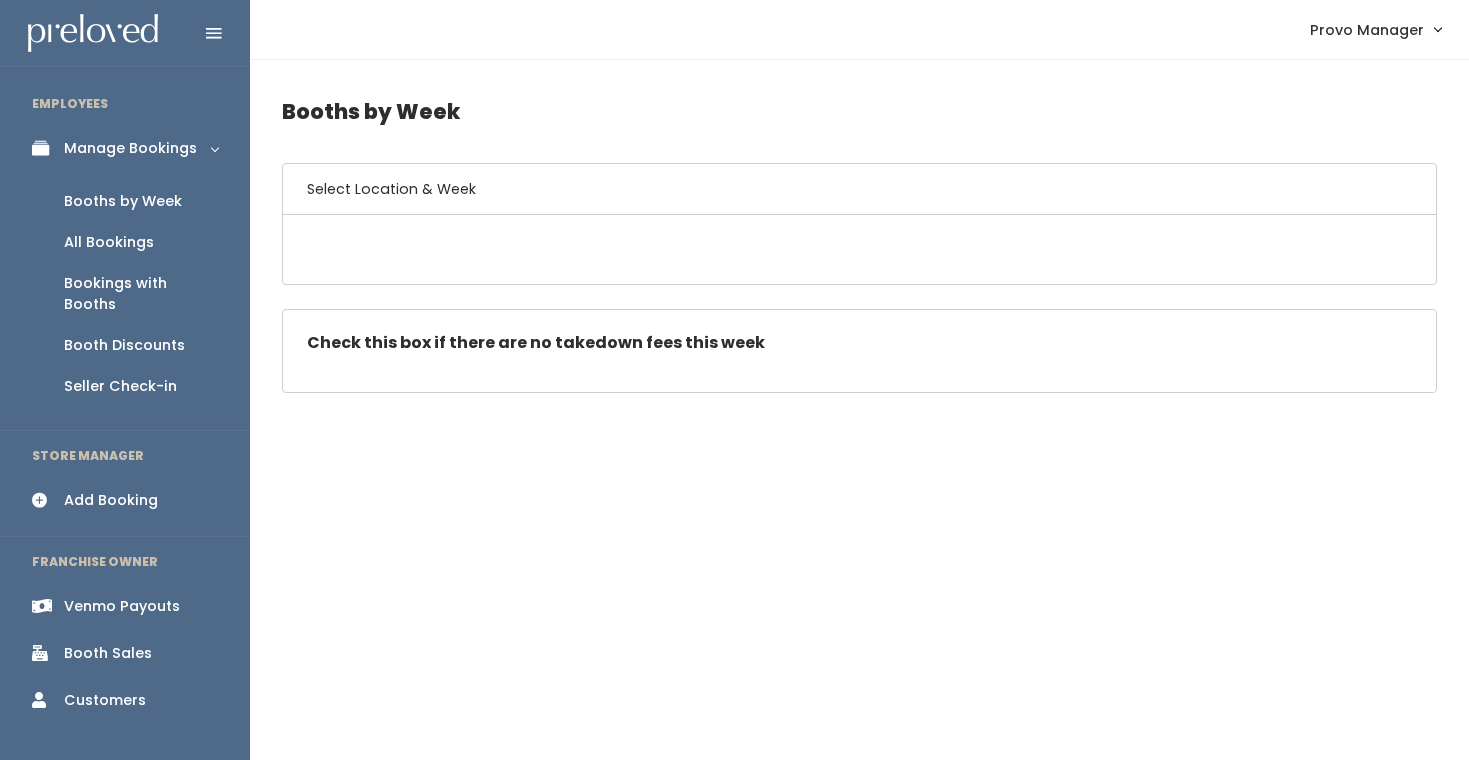 scroll, scrollTop: 1460, scrollLeft: 0, axis: vertical 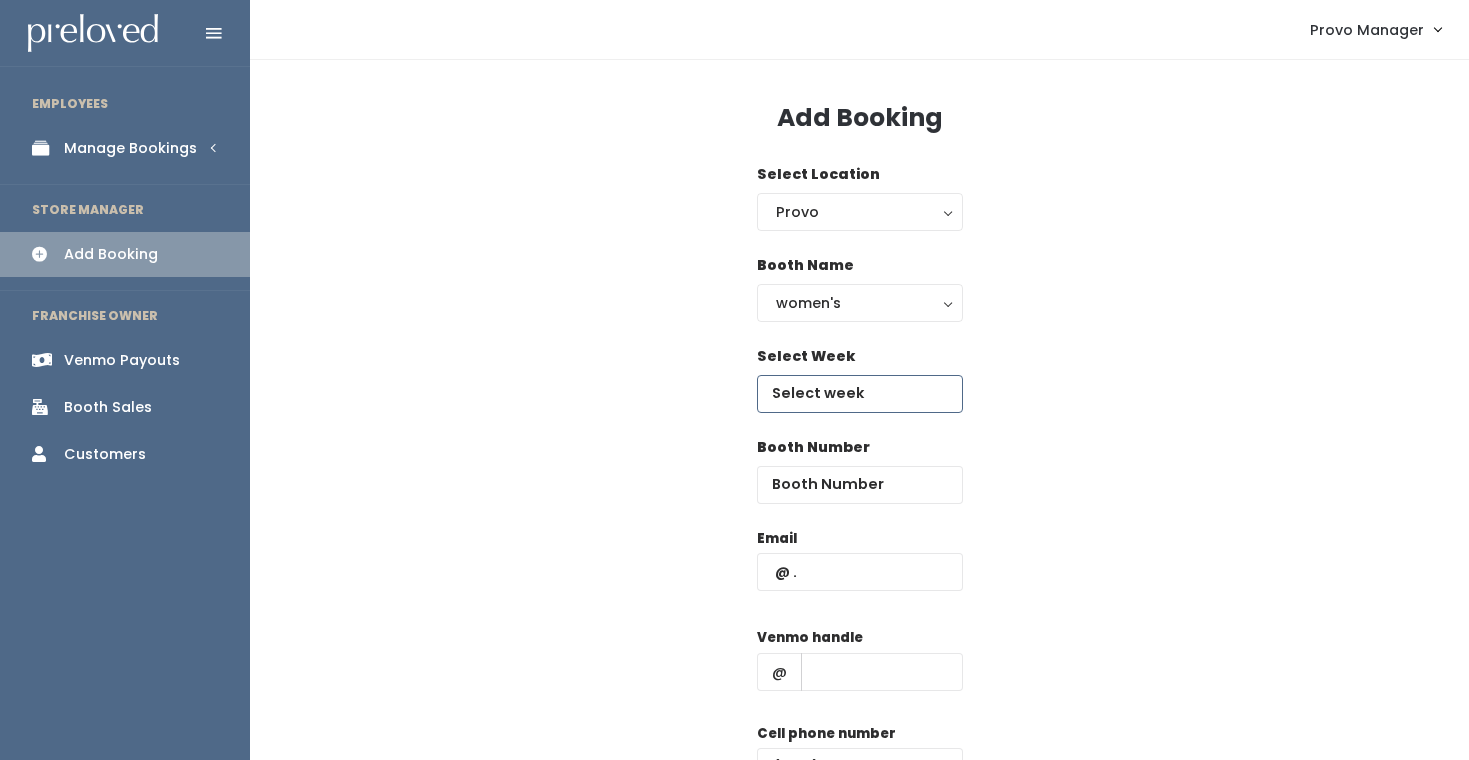 click at bounding box center (860, 394) 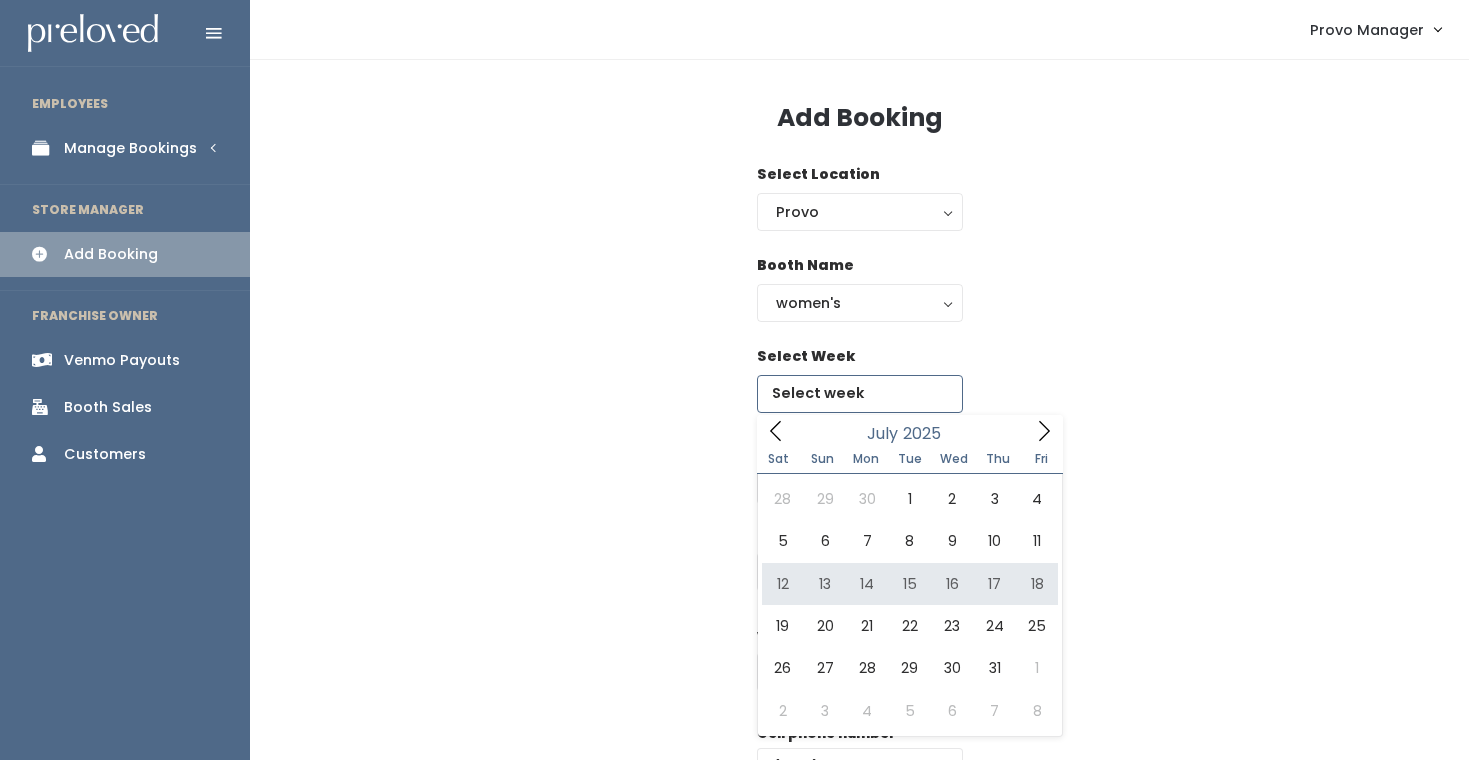type on "July 12 to July 18" 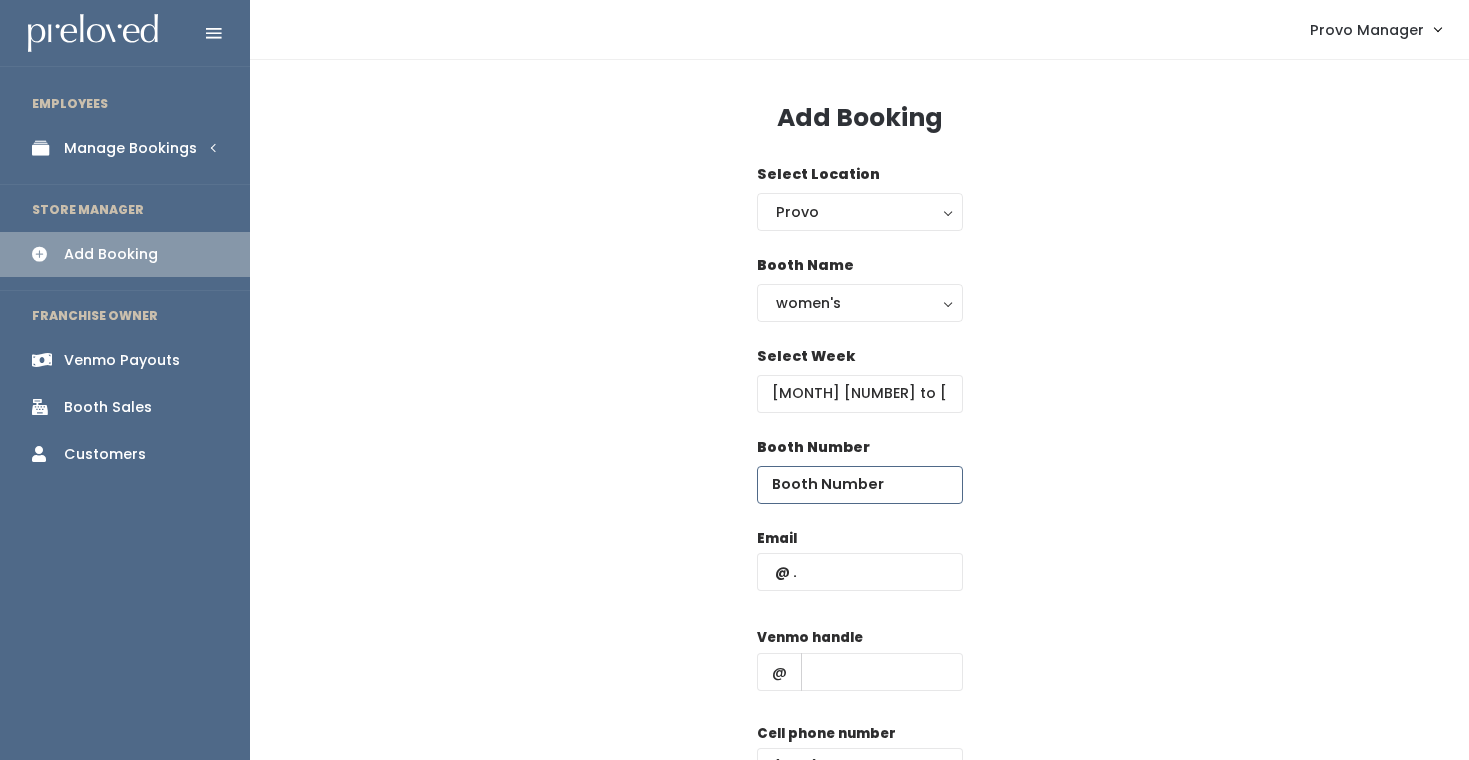 click at bounding box center (860, 485) 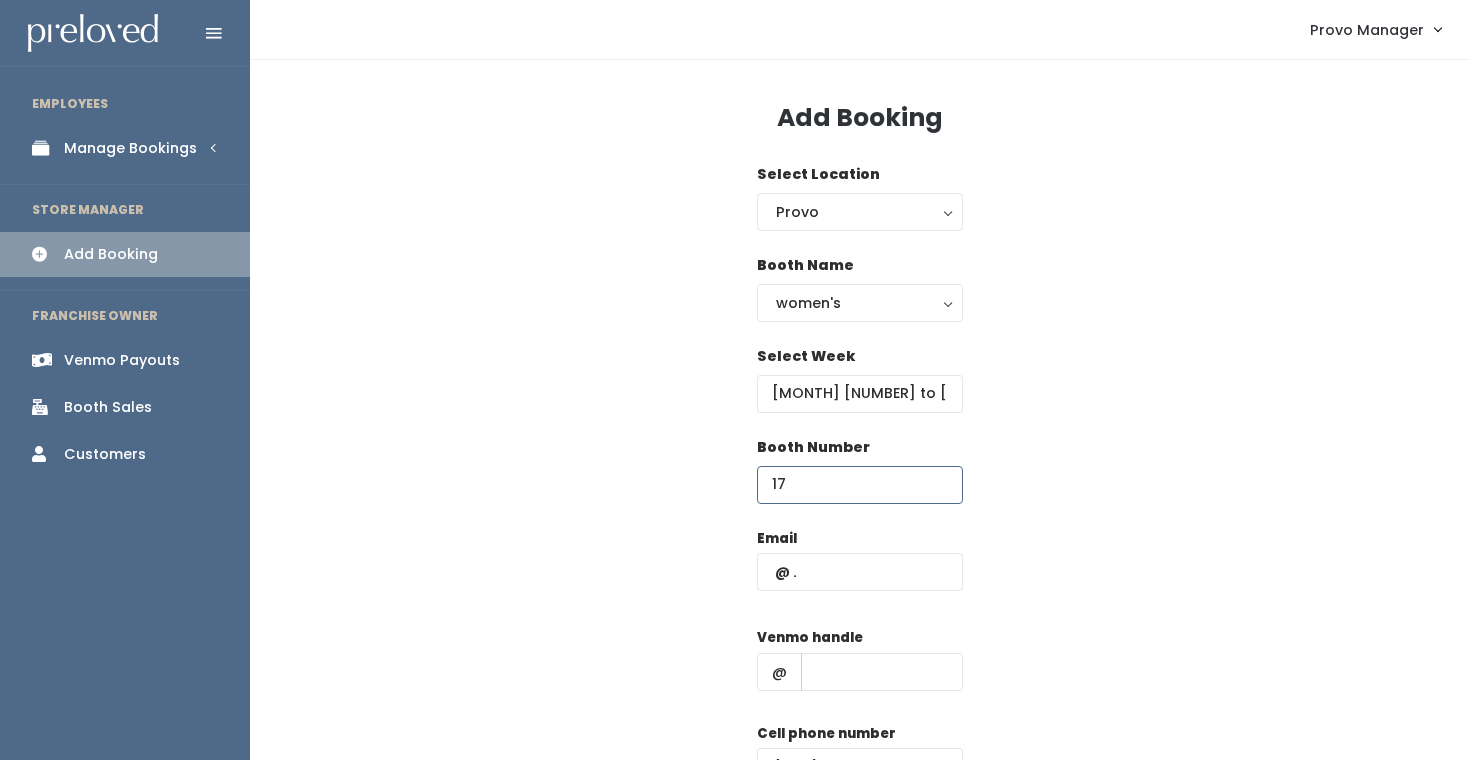type on "17" 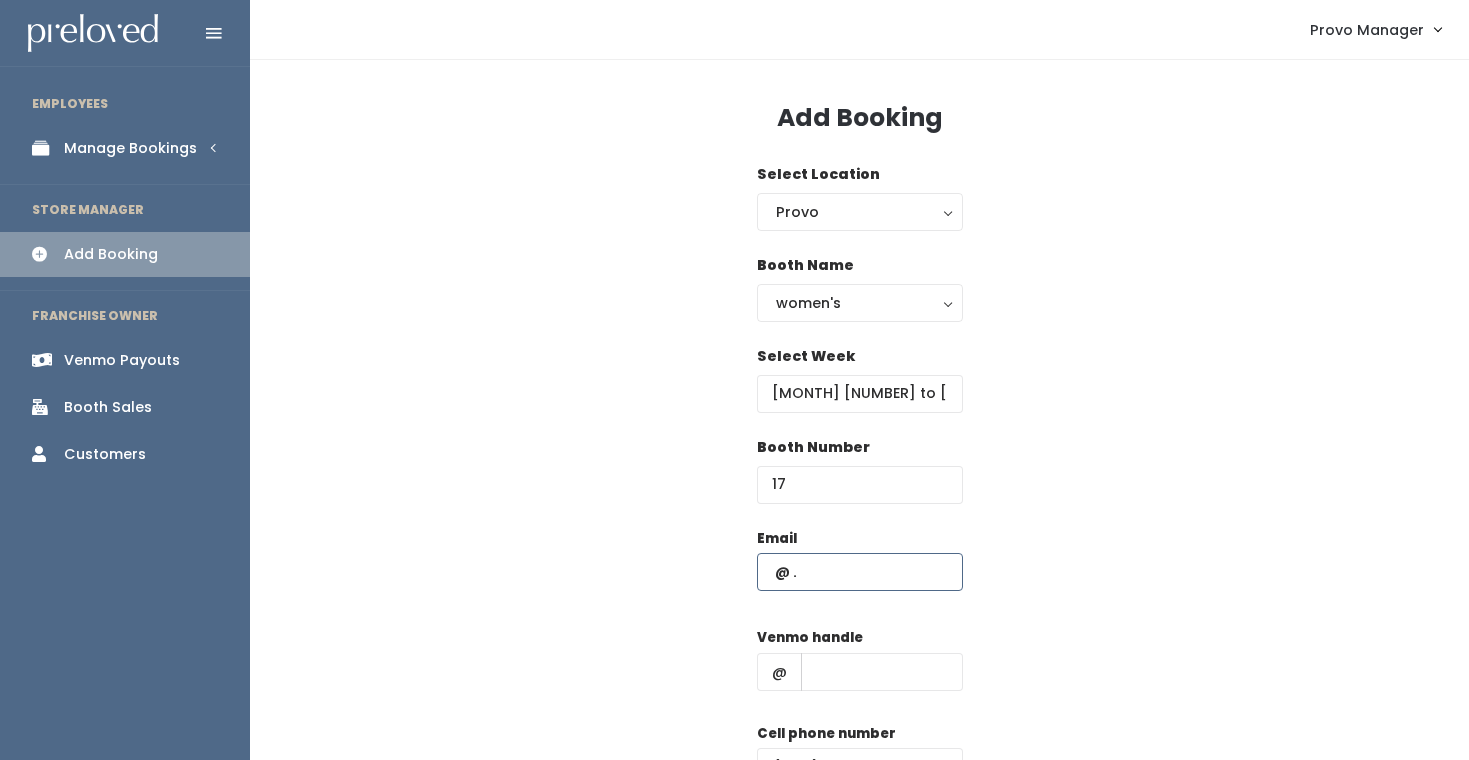 click at bounding box center (860, 572) 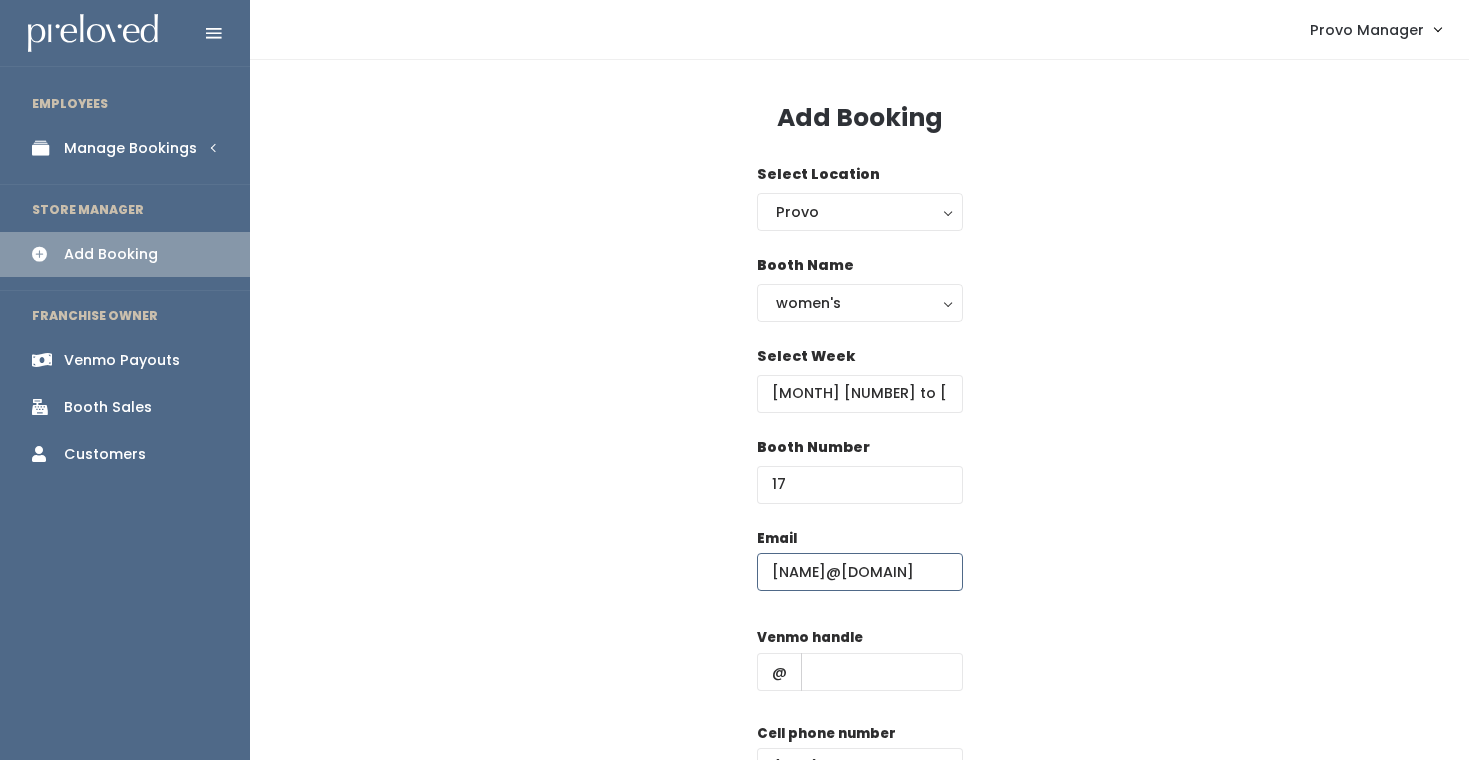 scroll, scrollTop: 0, scrollLeft: 24, axis: horizontal 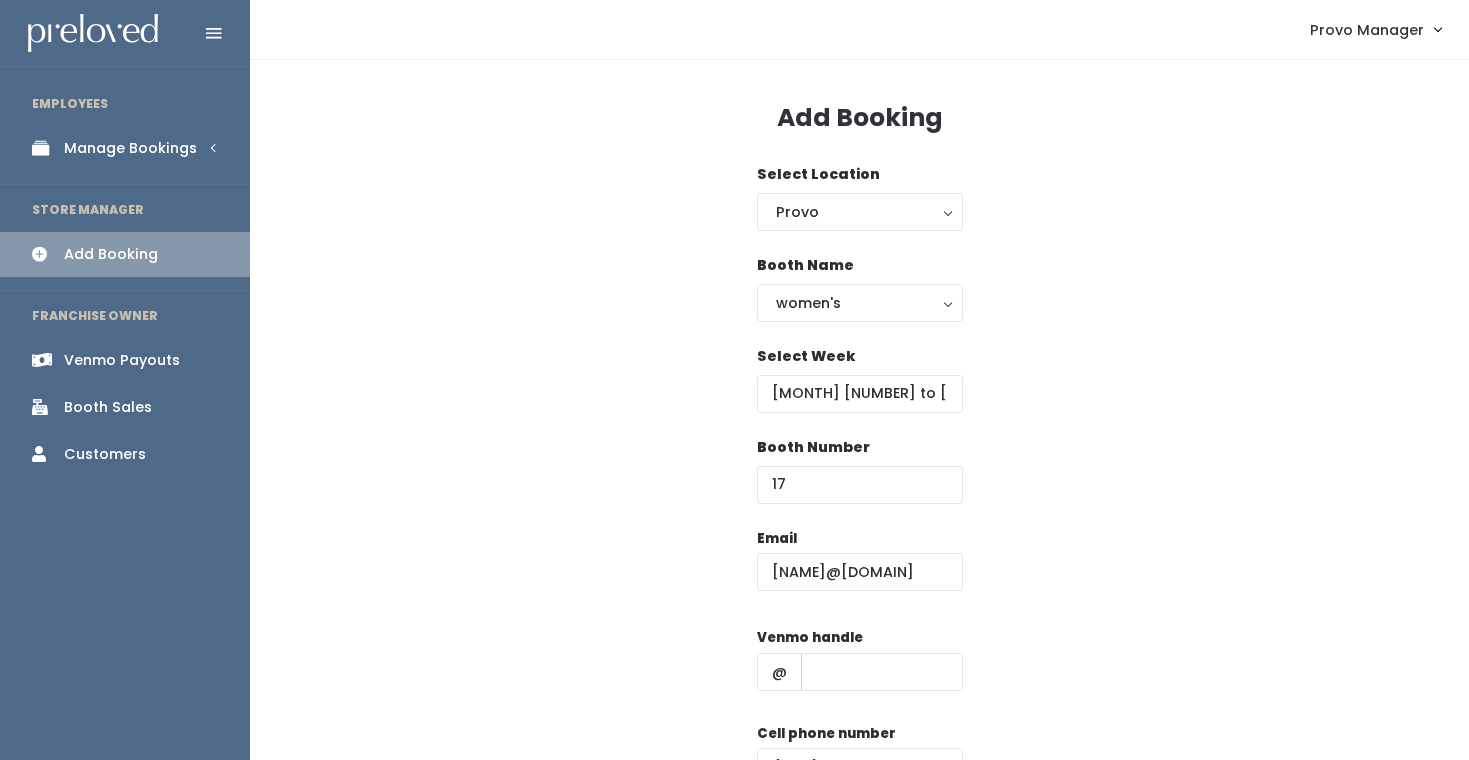 click on "Venmo handle
@" at bounding box center (860, 667) 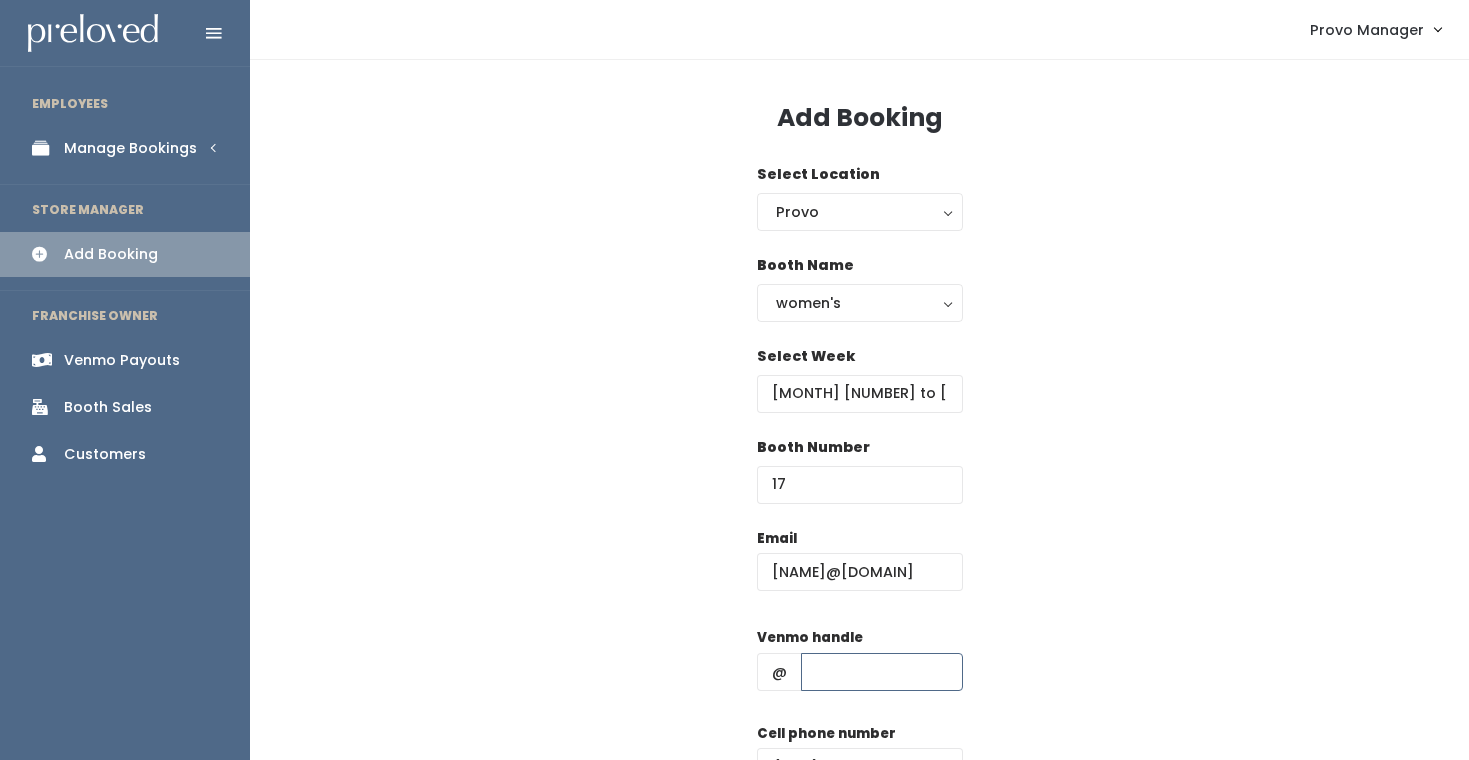 click at bounding box center [882, 672] 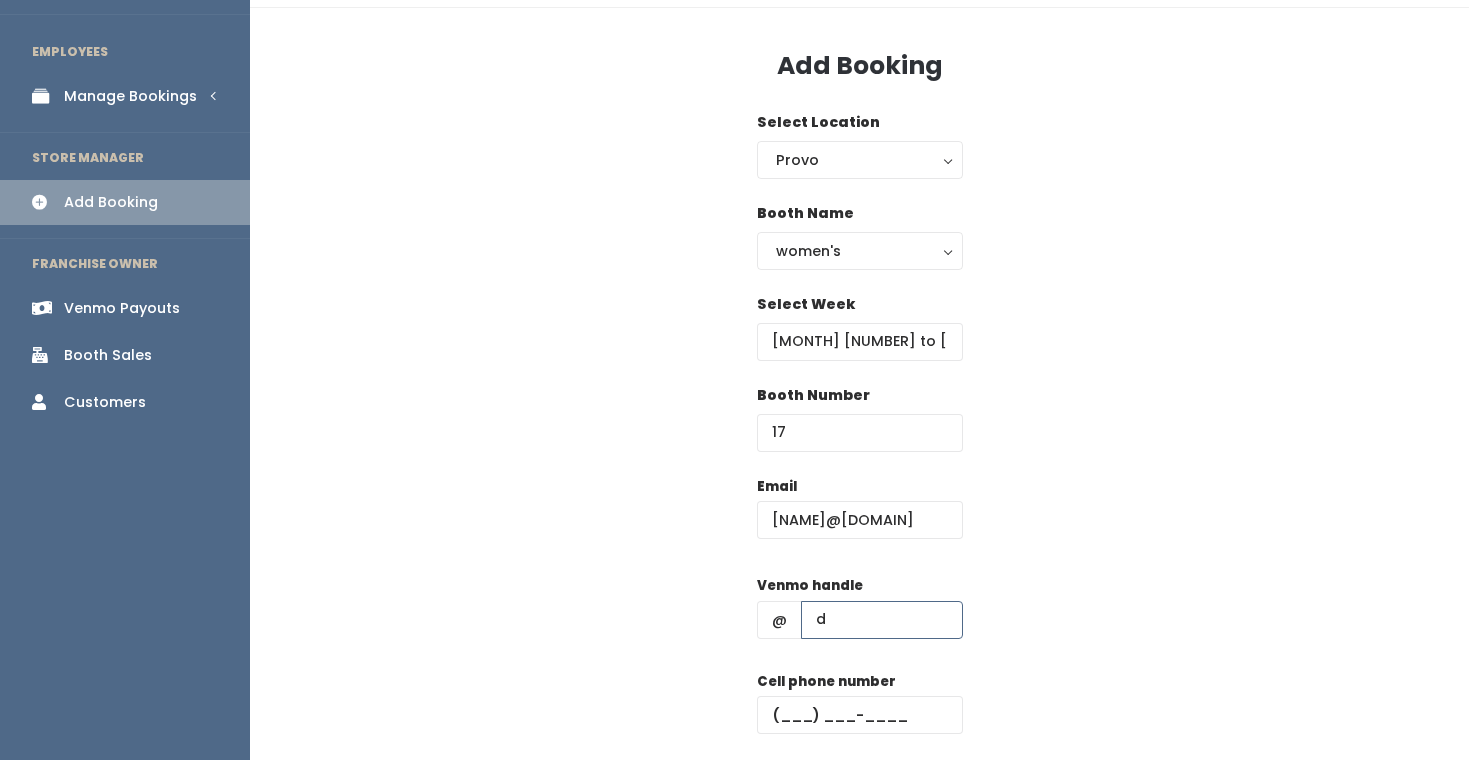 scroll, scrollTop: 57, scrollLeft: 0, axis: vertical 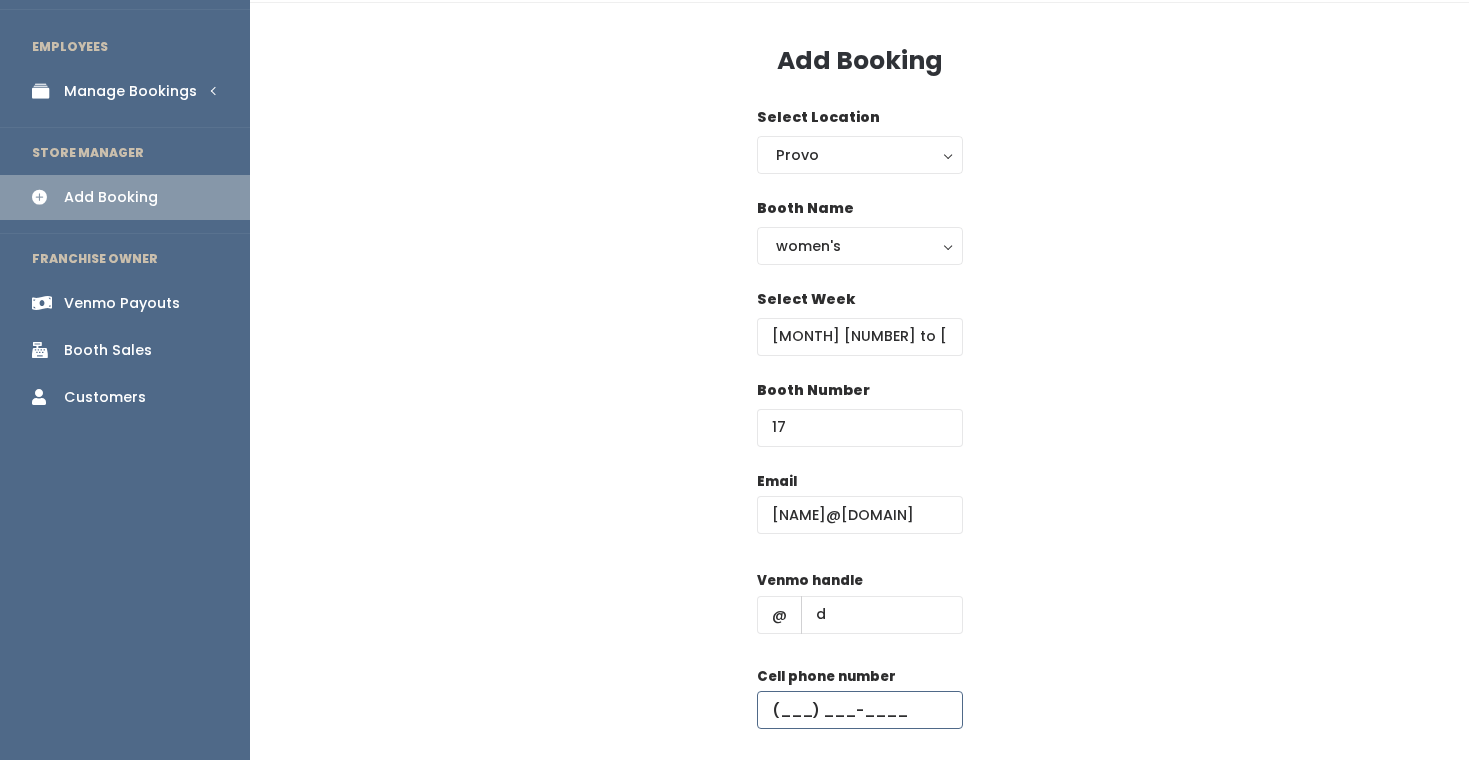 click at bounding box center [860, 710] 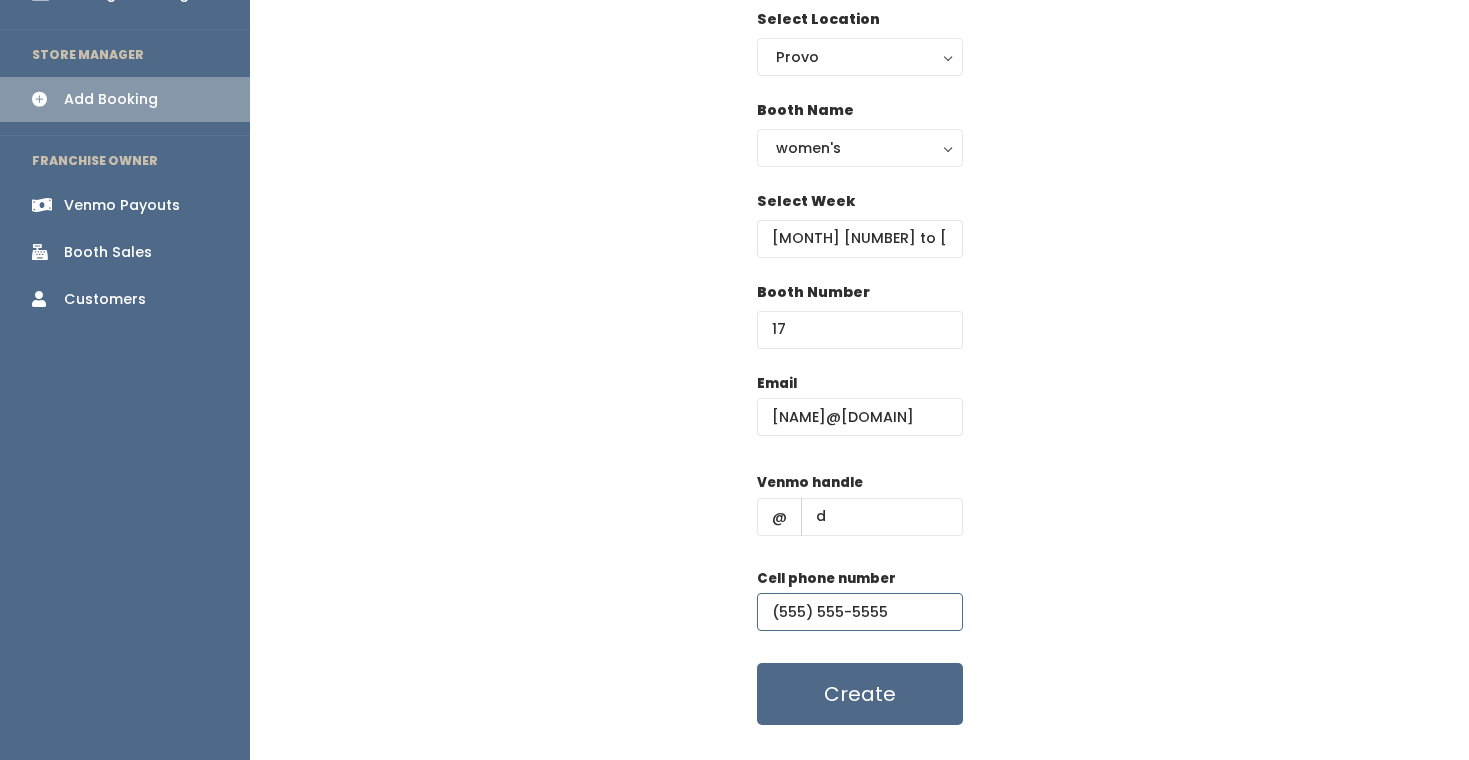 scroll, scrollTop: 169, scrollLeft: 0, axis: vertical 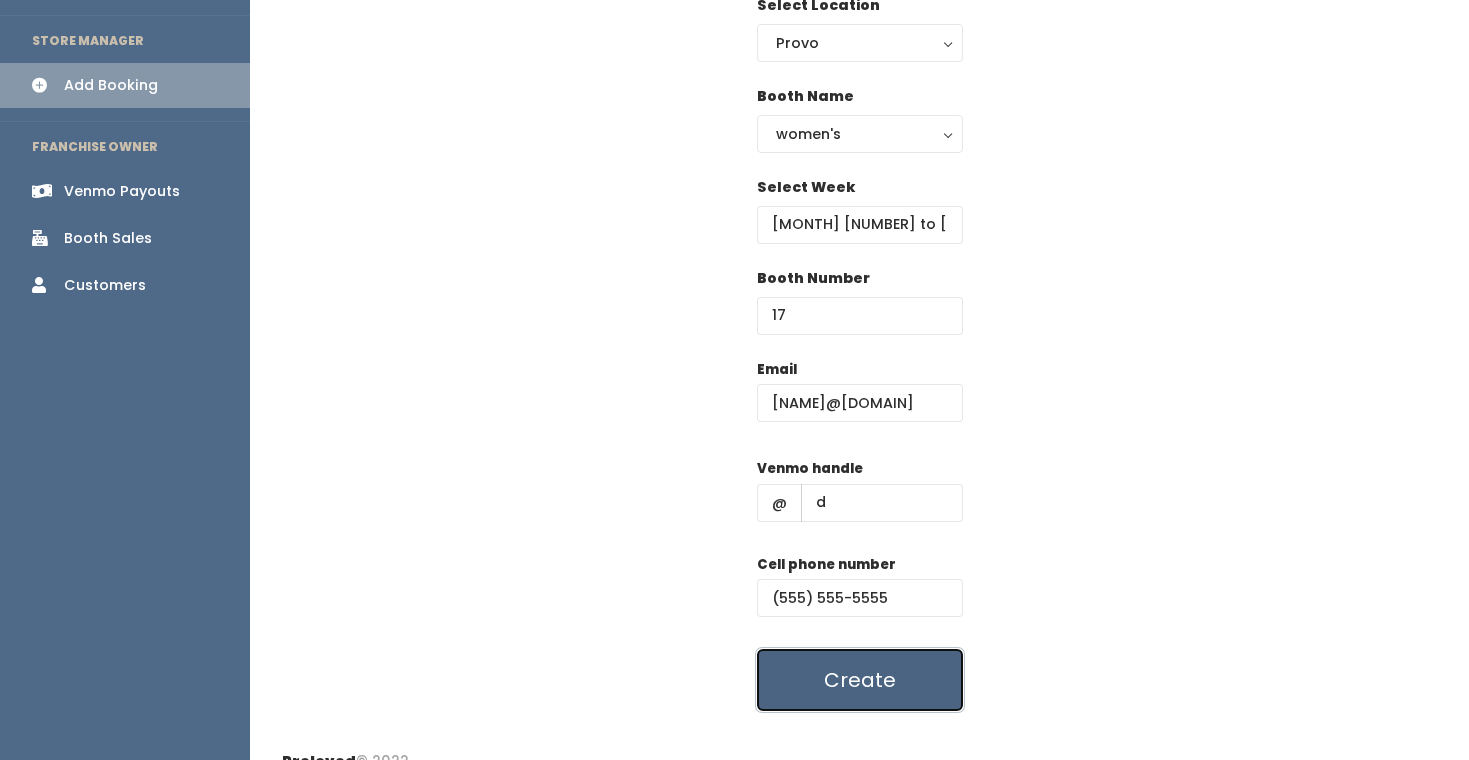 click on "Create" at bounding box center [860, 680] 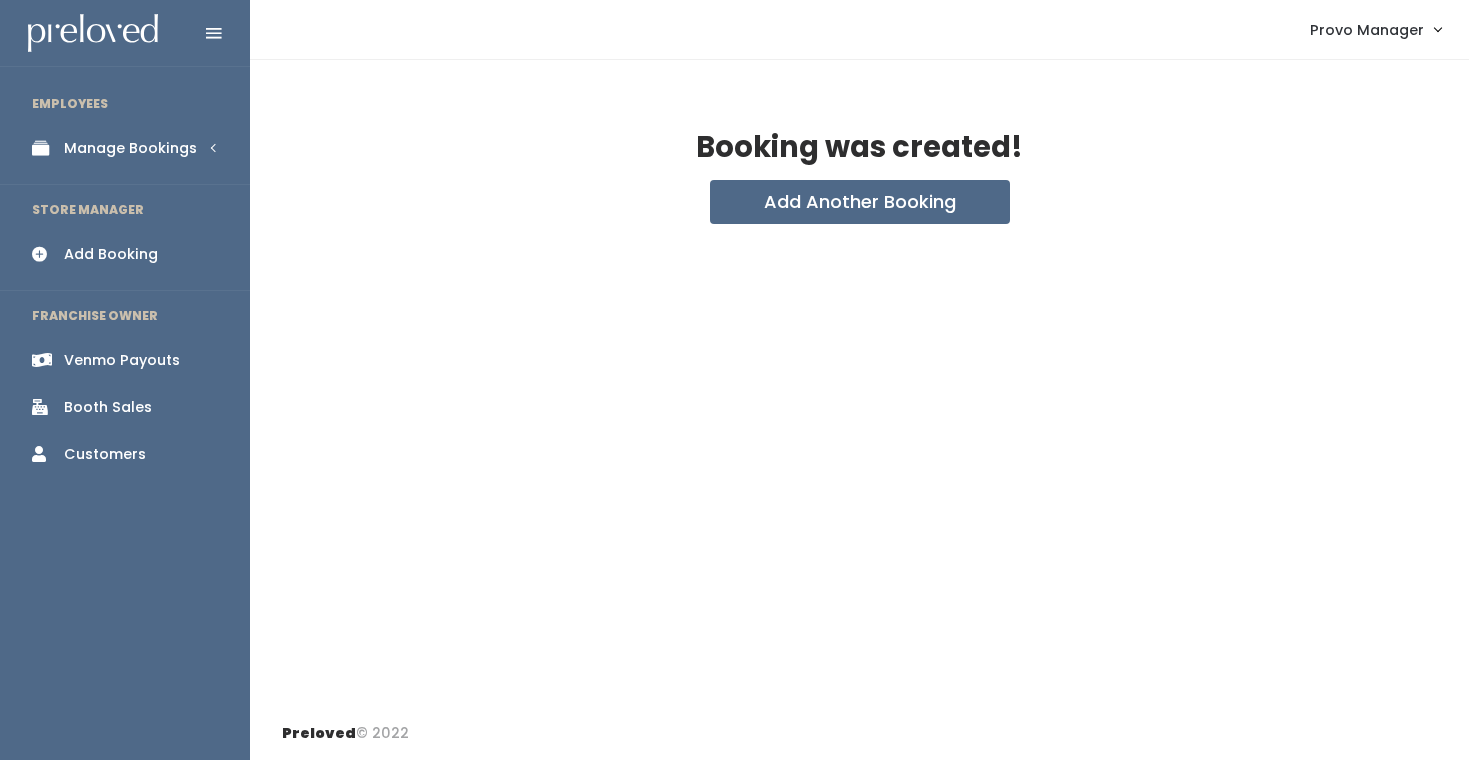 scroll, scrollTop: 0, scrollLeft: 0, axis: both 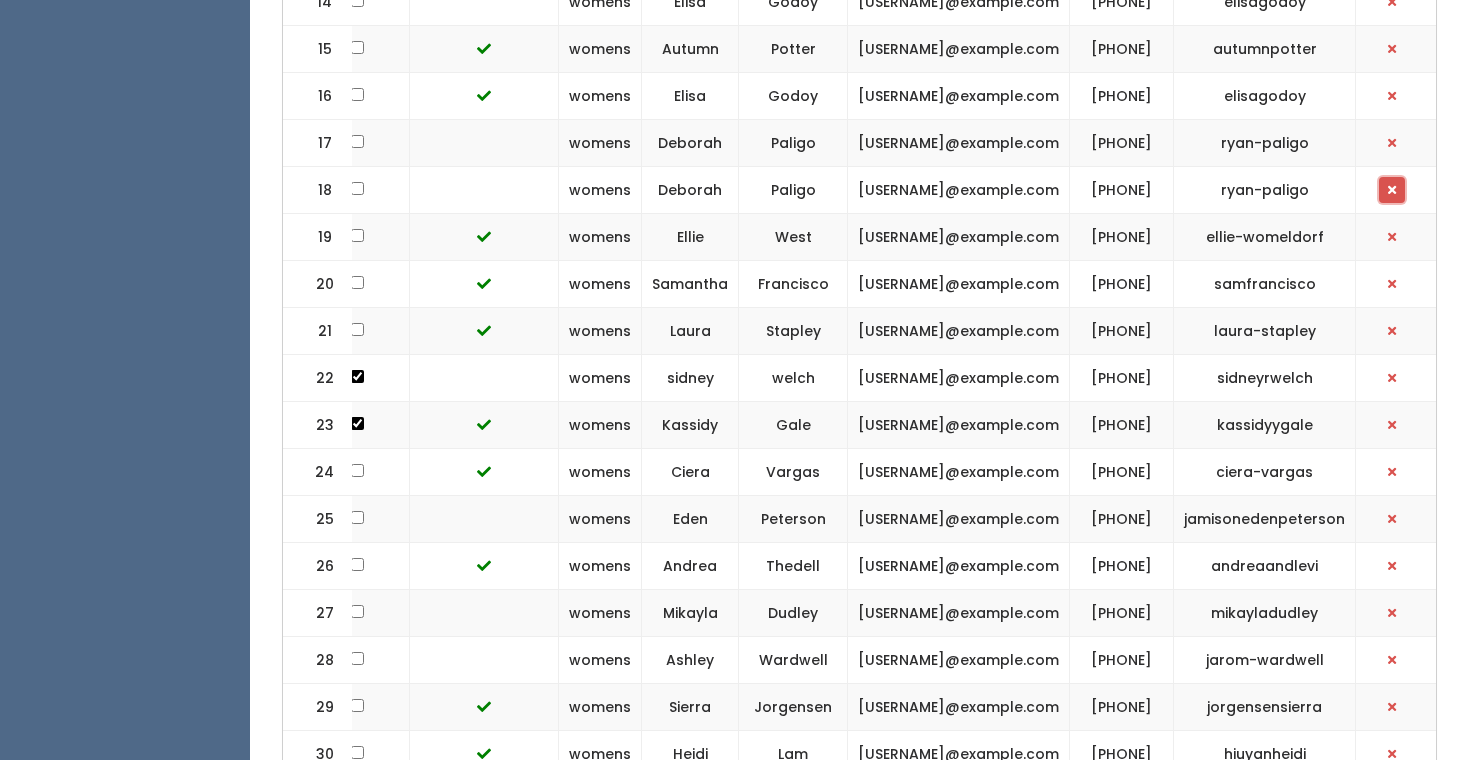 click at bounding box center (1392, 190) 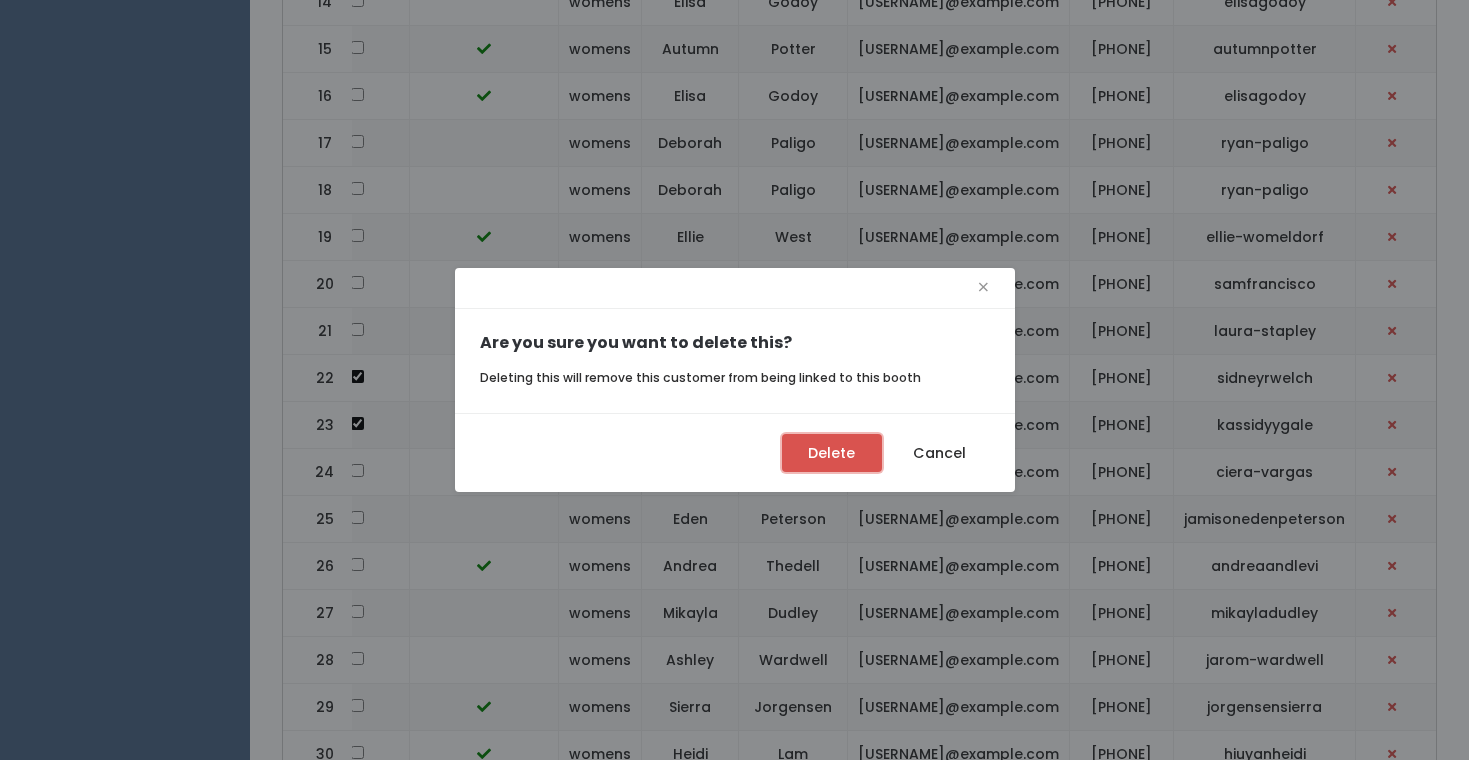 click on "Delete" at bounding box center (832, 453) 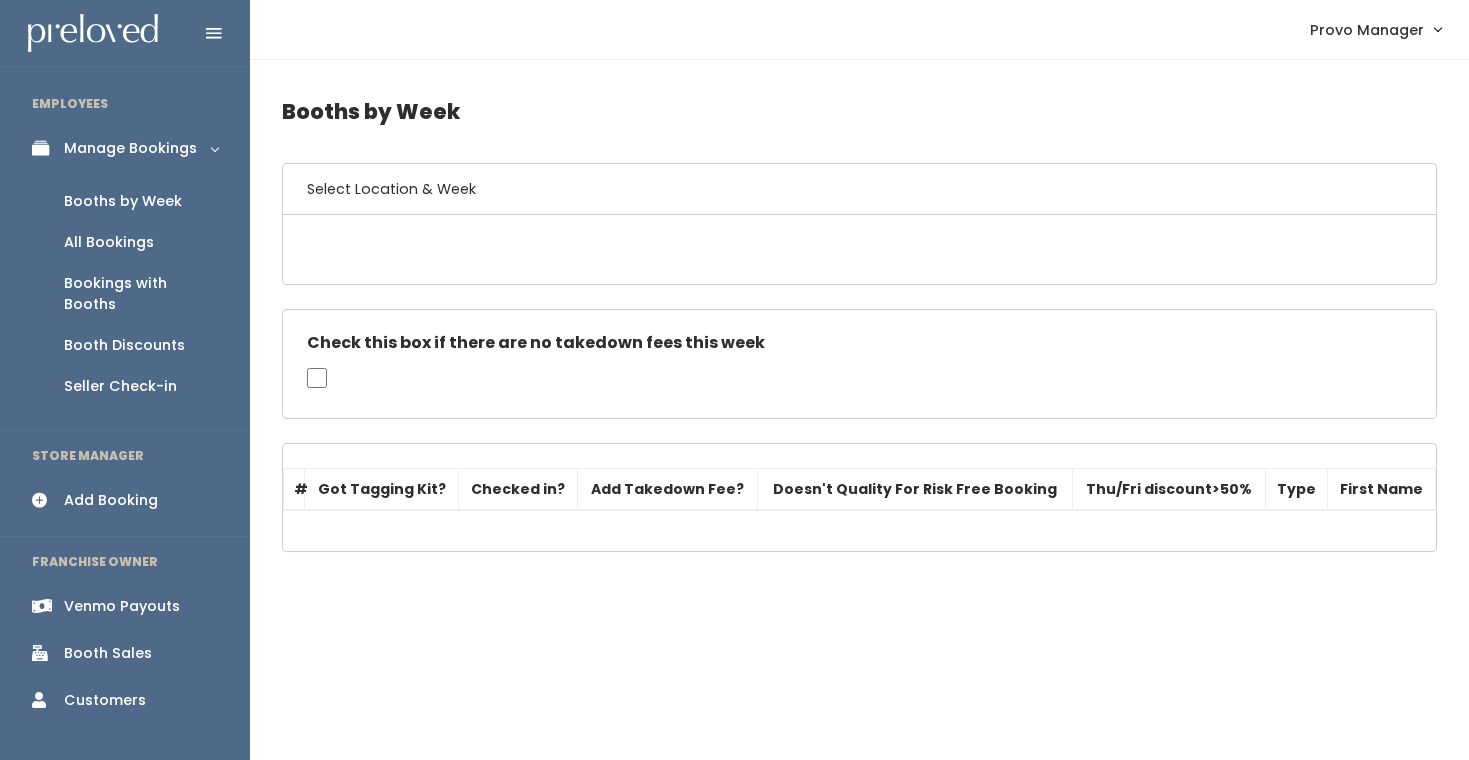 scroll, scrollTop: 1334, scrollLeft: 0, axis: vertical 